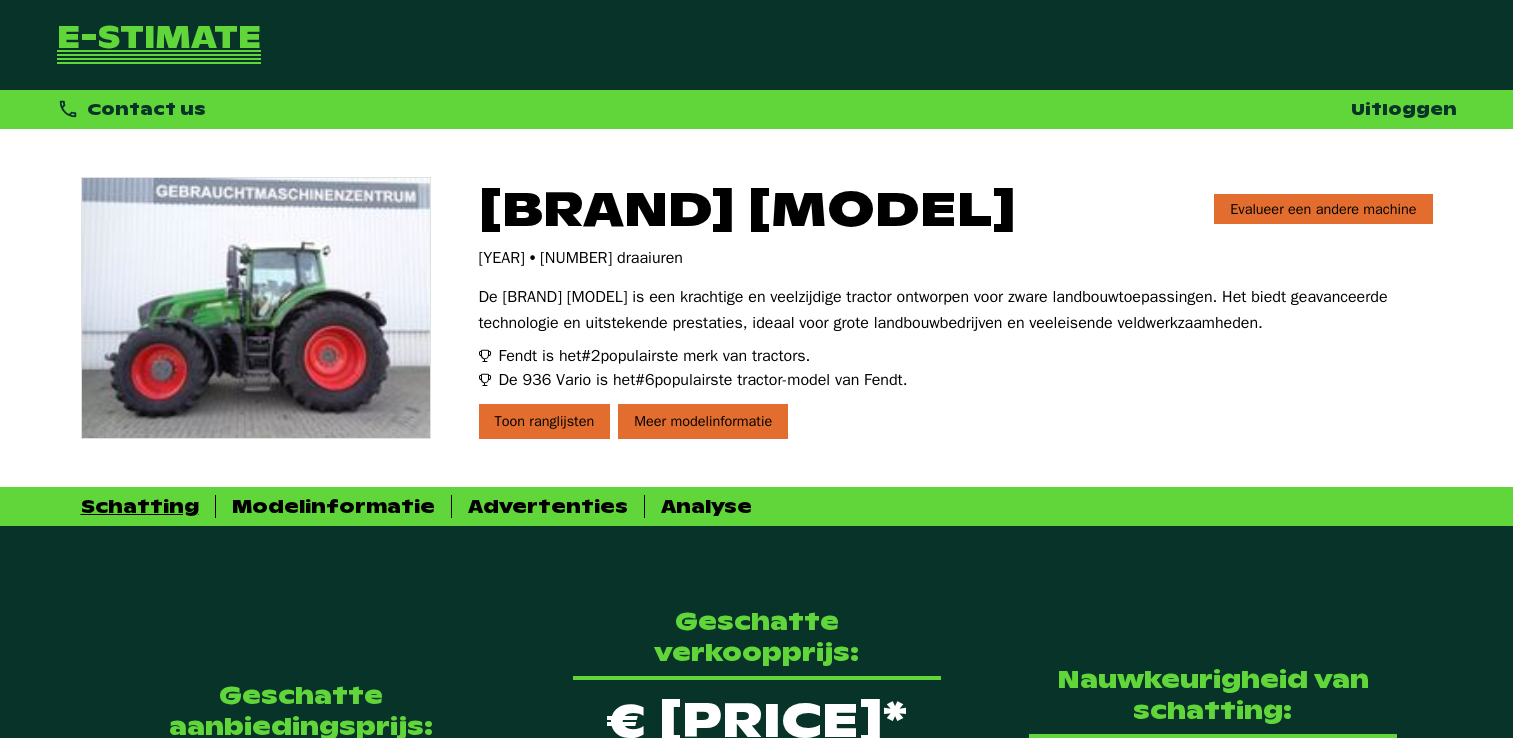 scroll, scrollTop: 0, scrollLeft: 0, axis: both 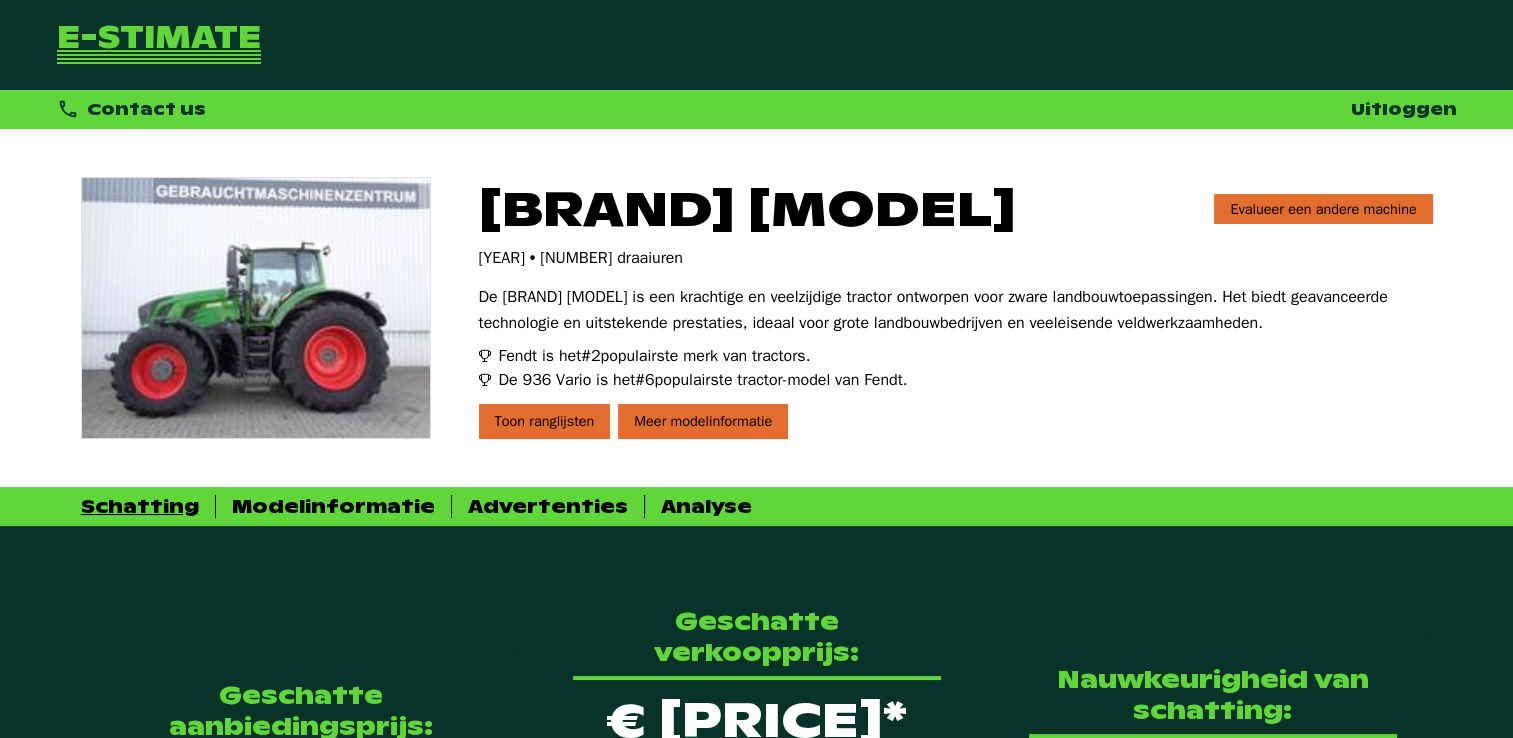 click on "e-stimate" at bounding box center [159, 45] 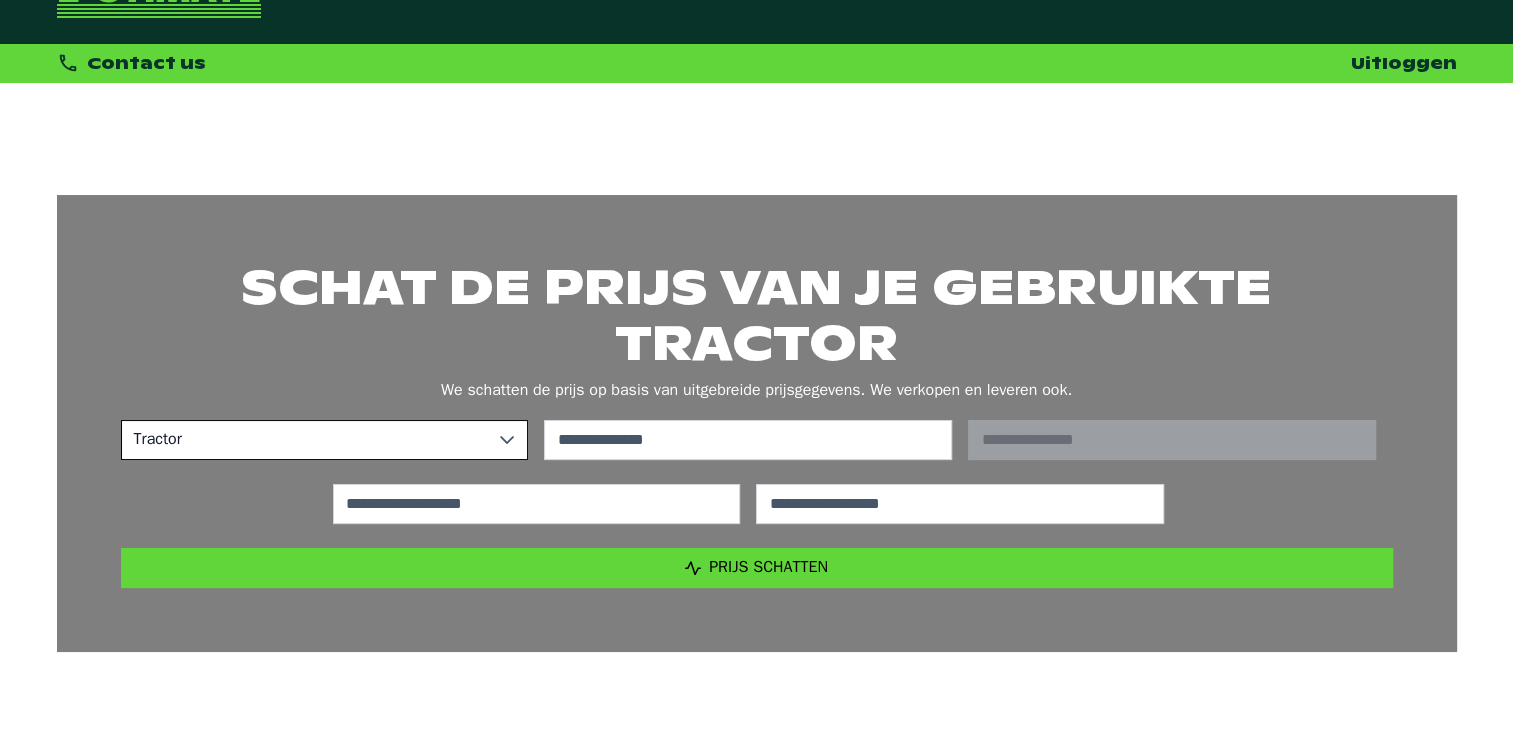 scroll, scrollTop: 71, scrollLeft: 0, axis: vertical 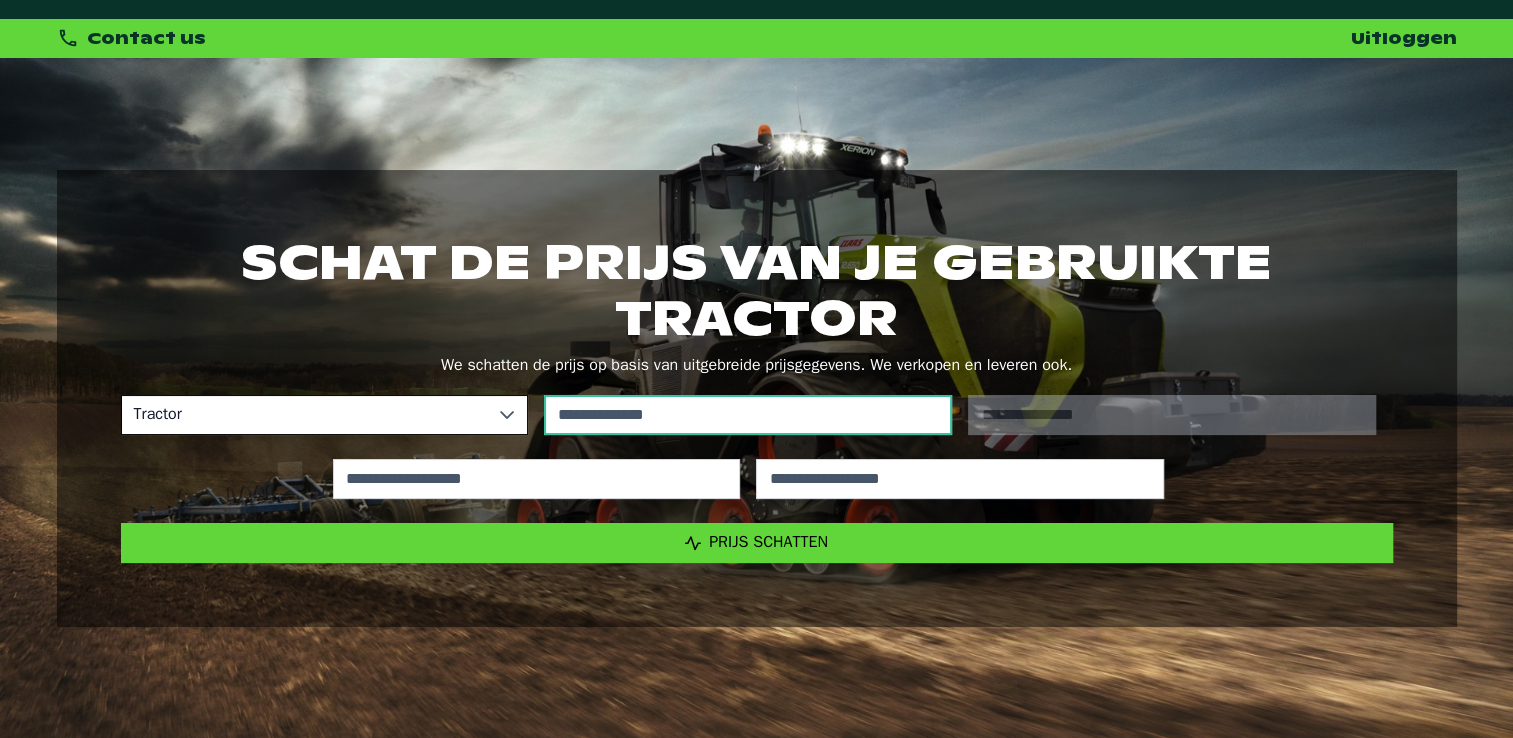 click at bounding box center [748, 415] 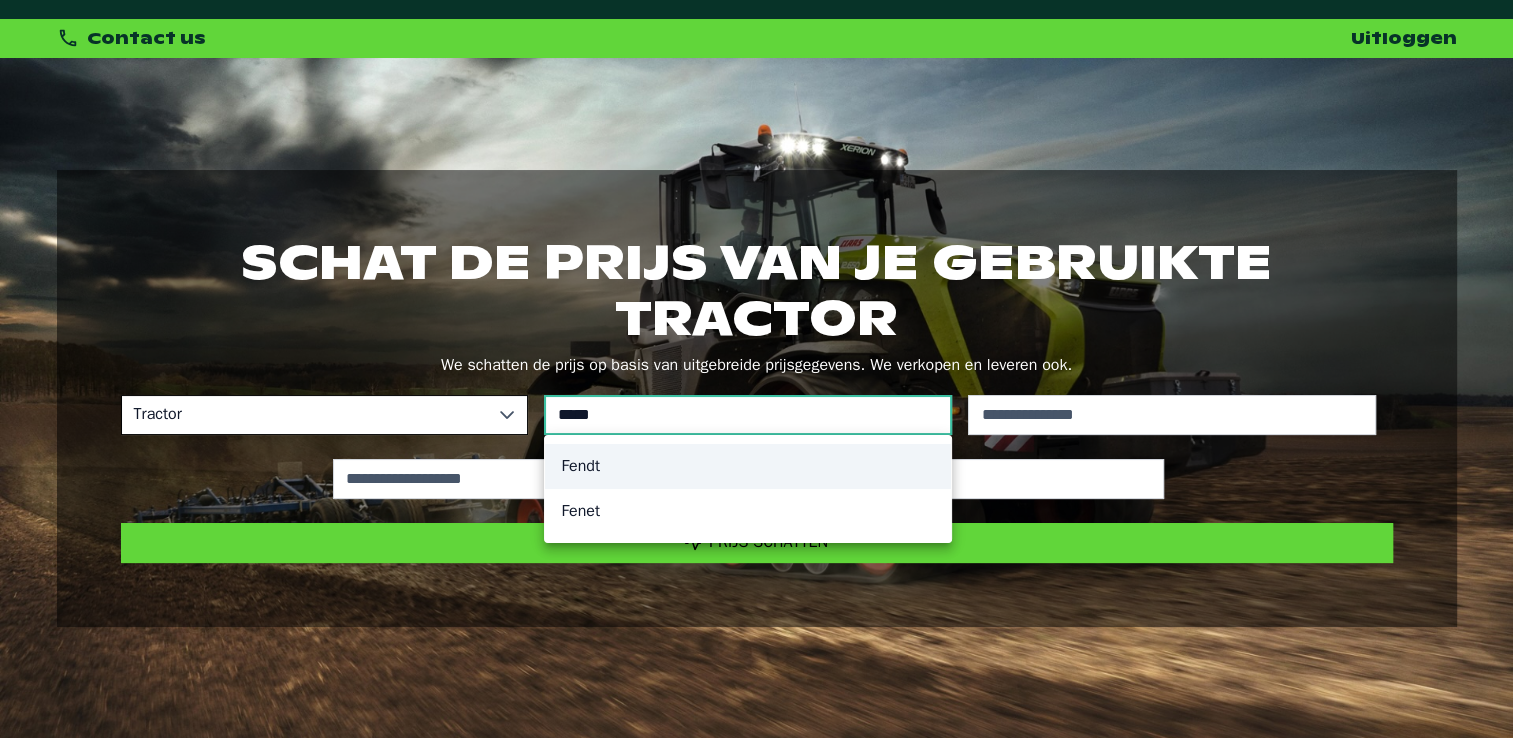 type on "*****" 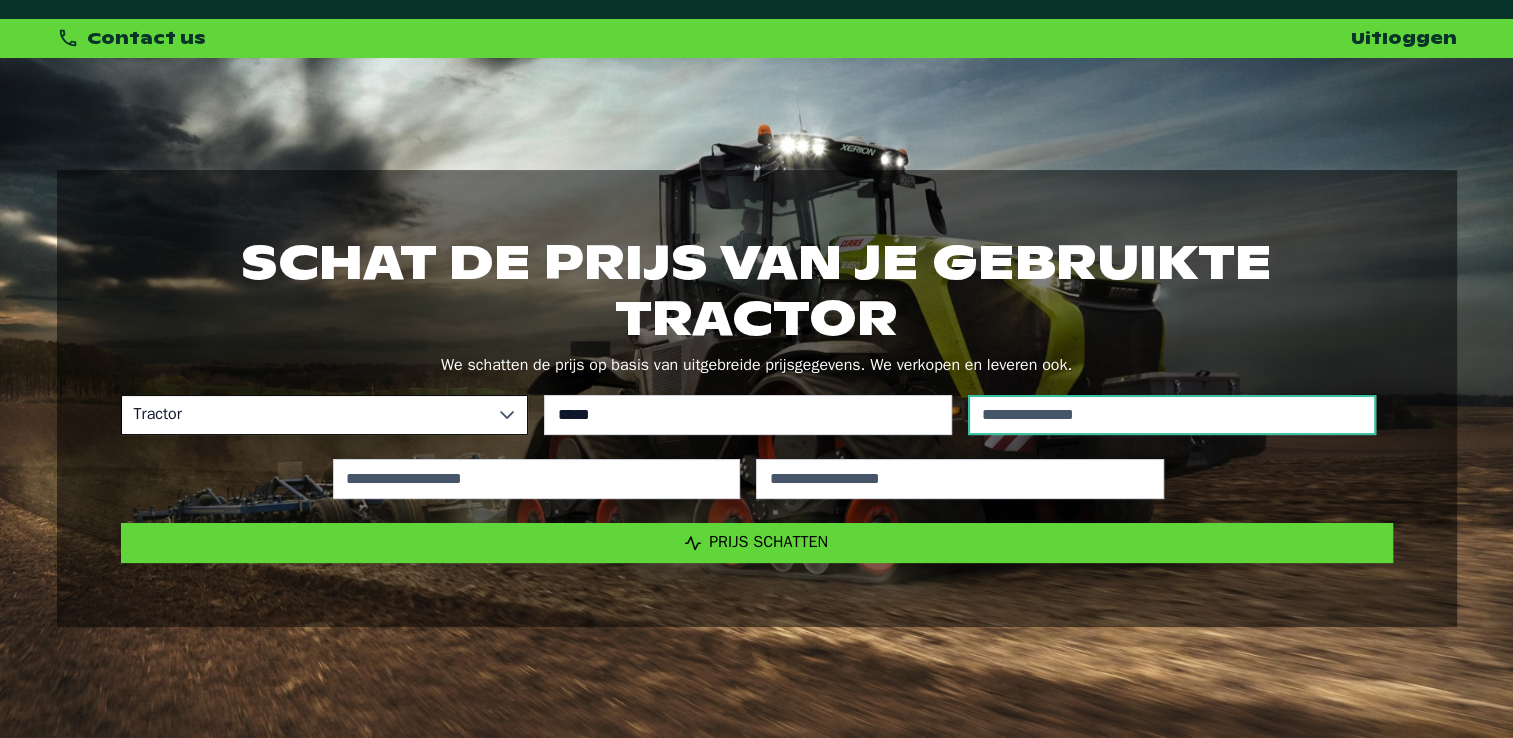 click at bounding box center (1172, 415) 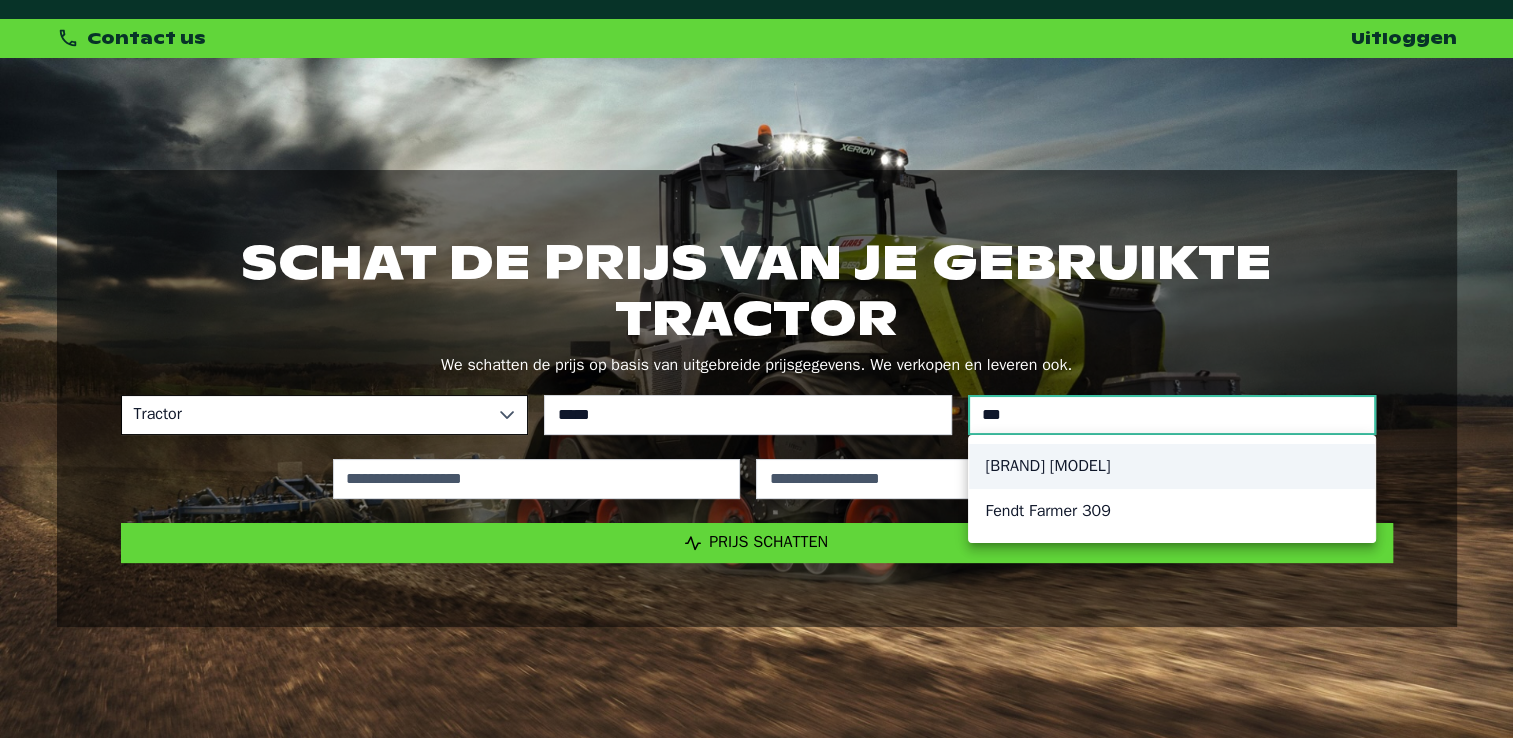 type on "***" 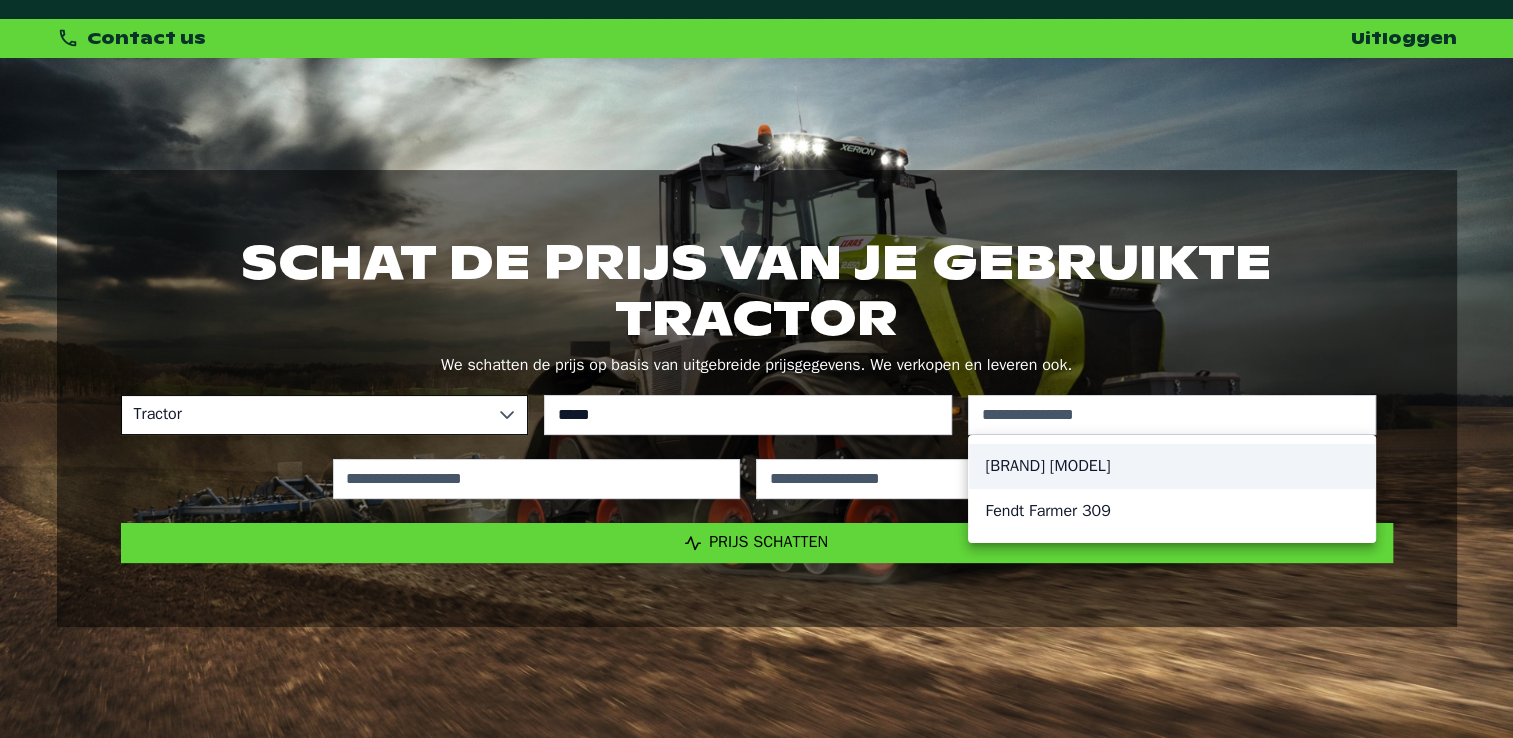 click on "[BRAND] [MODEL]" 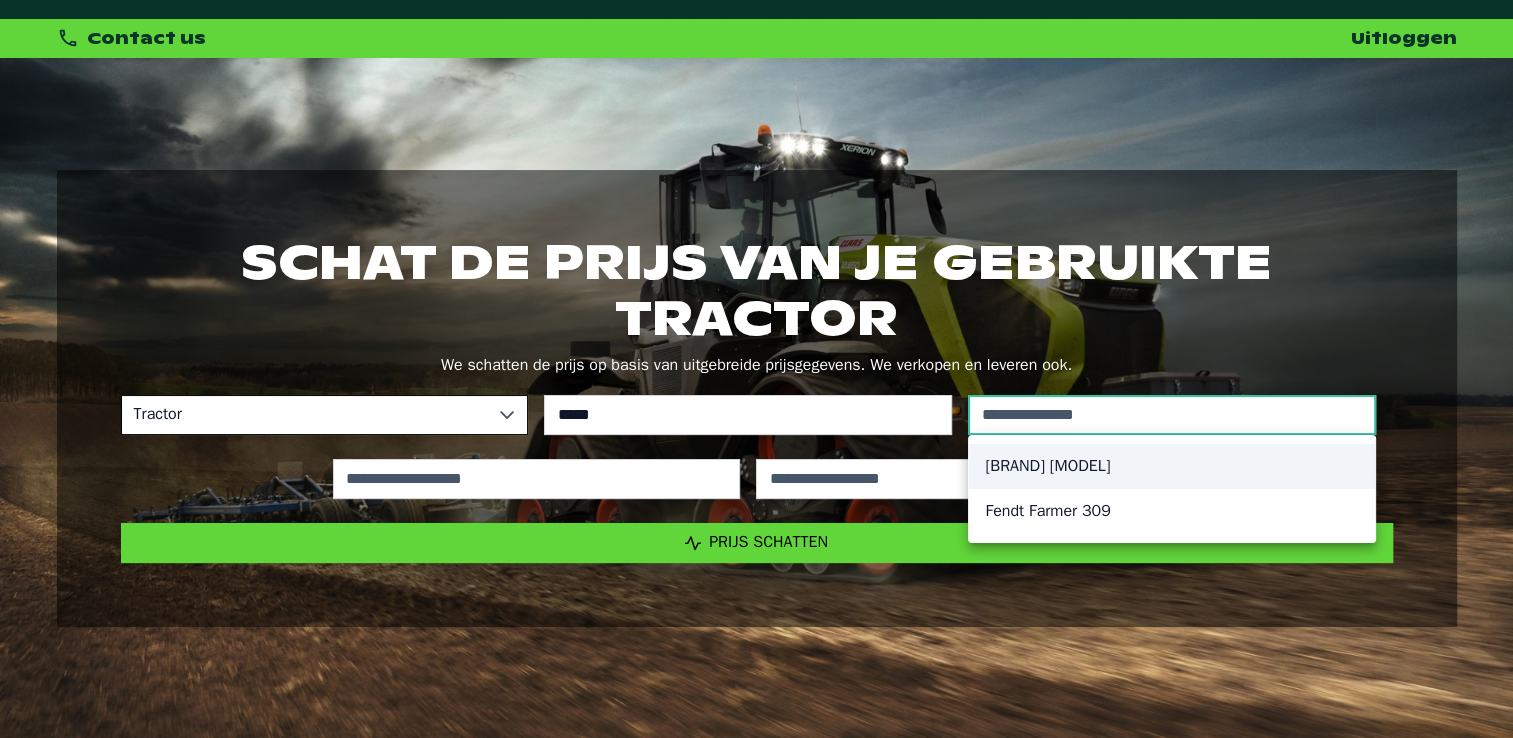 type on "*********" 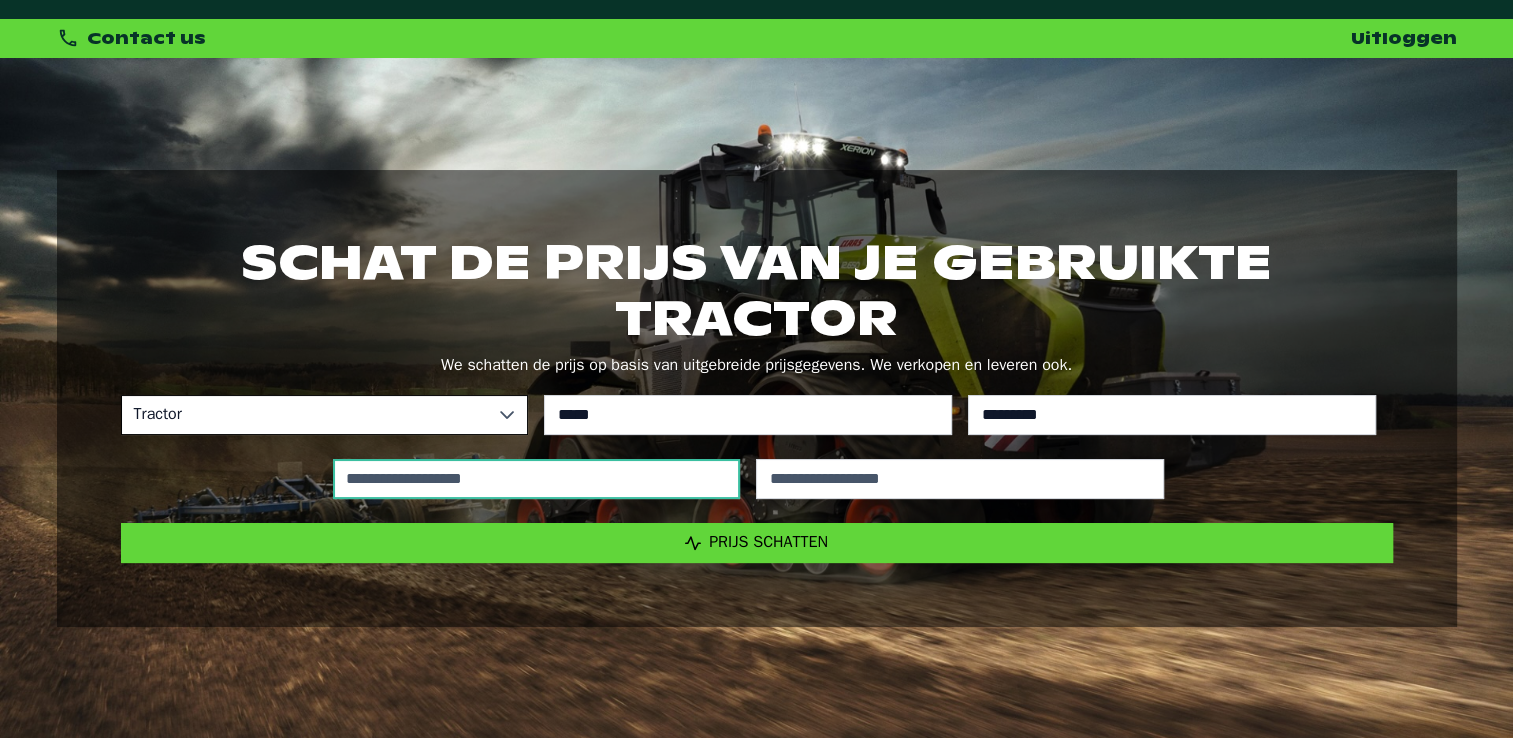 click at bounding box center [537, 479] 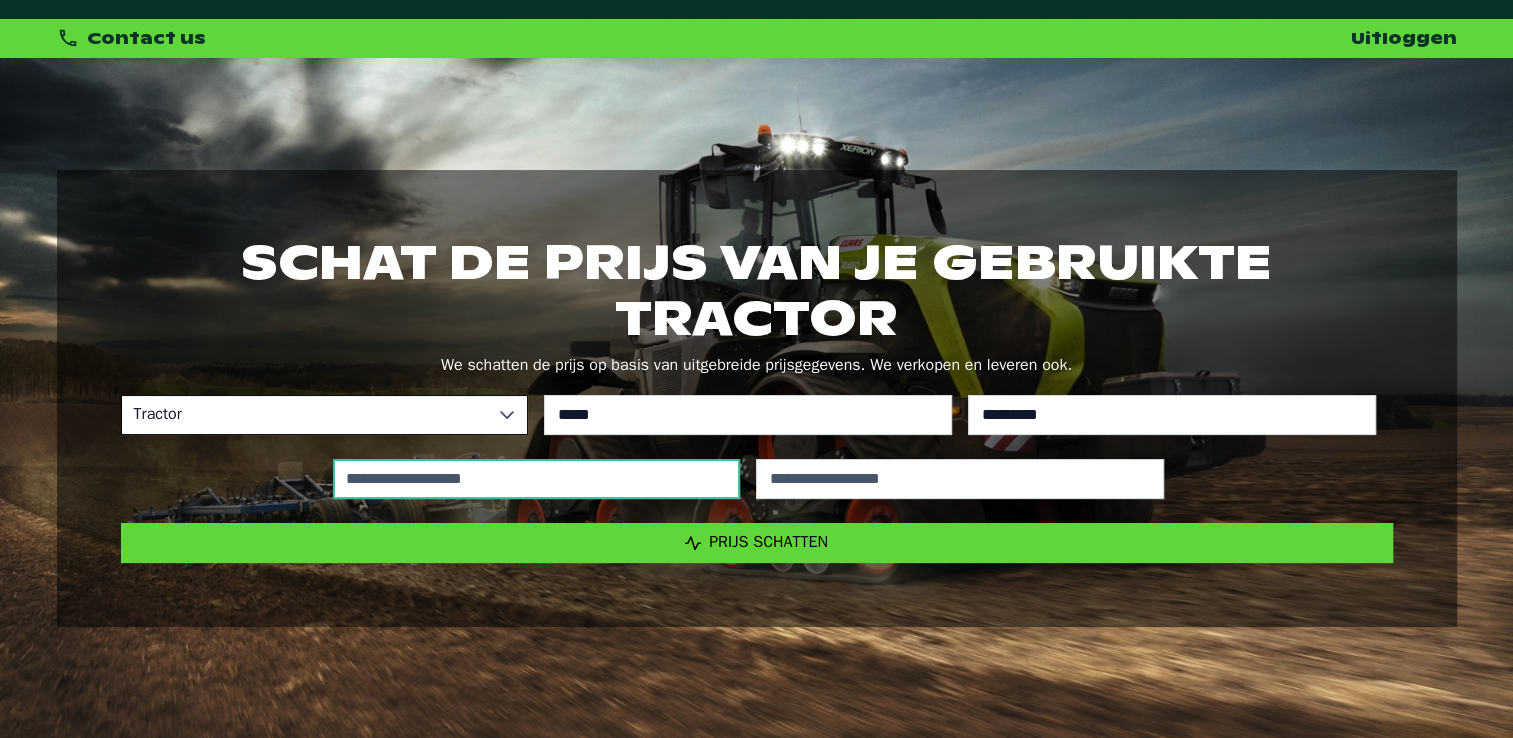 type on "*" 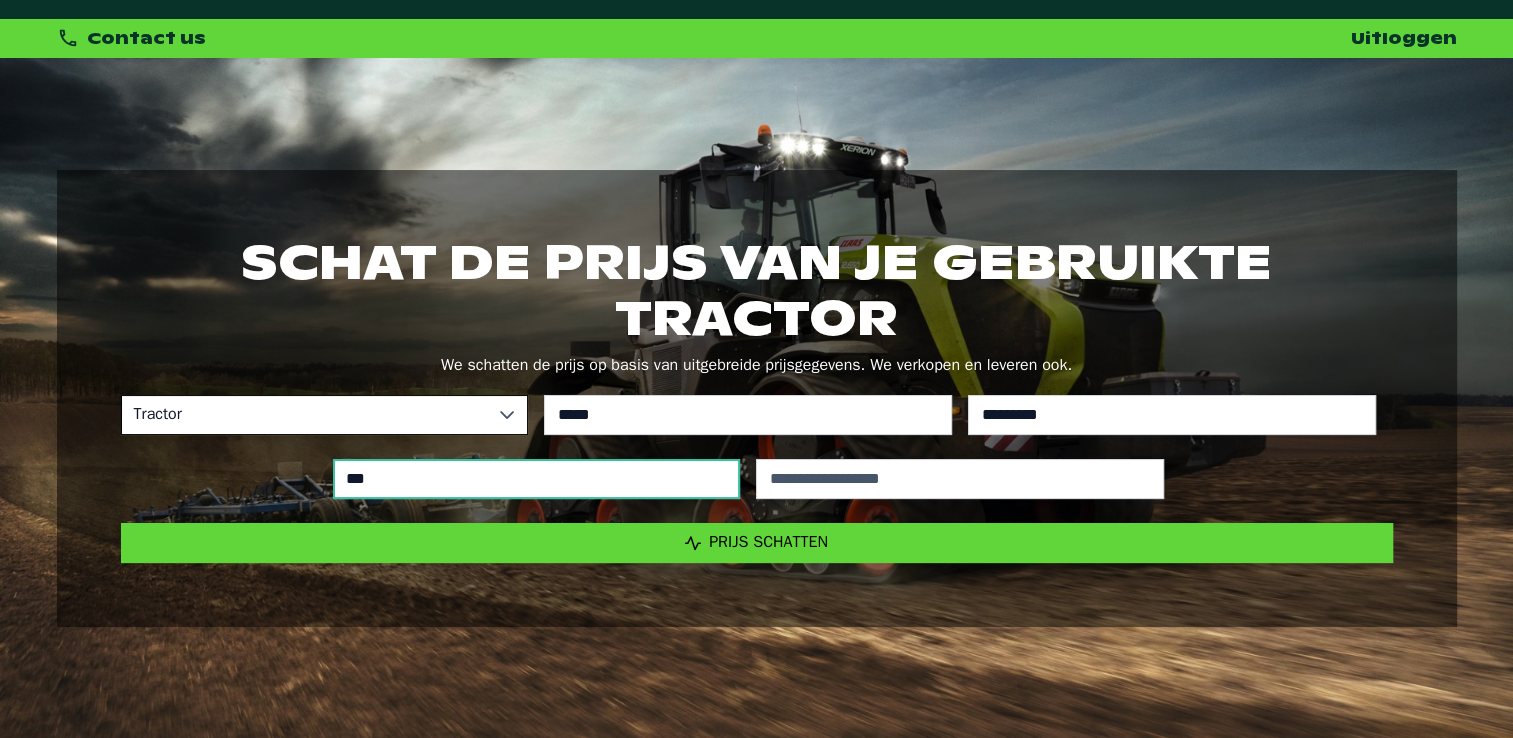 type on "*****" 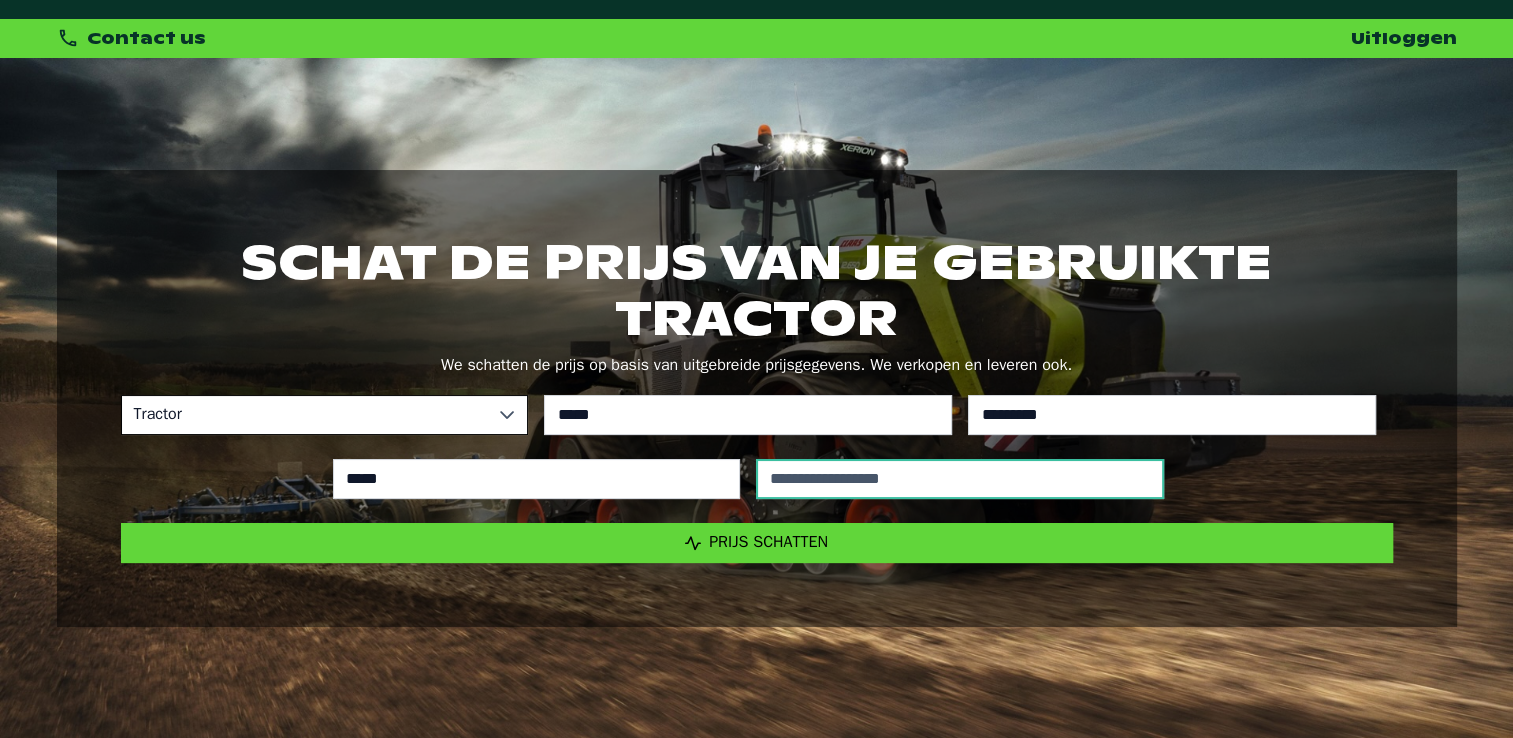 click at bounding box center (960, 479) 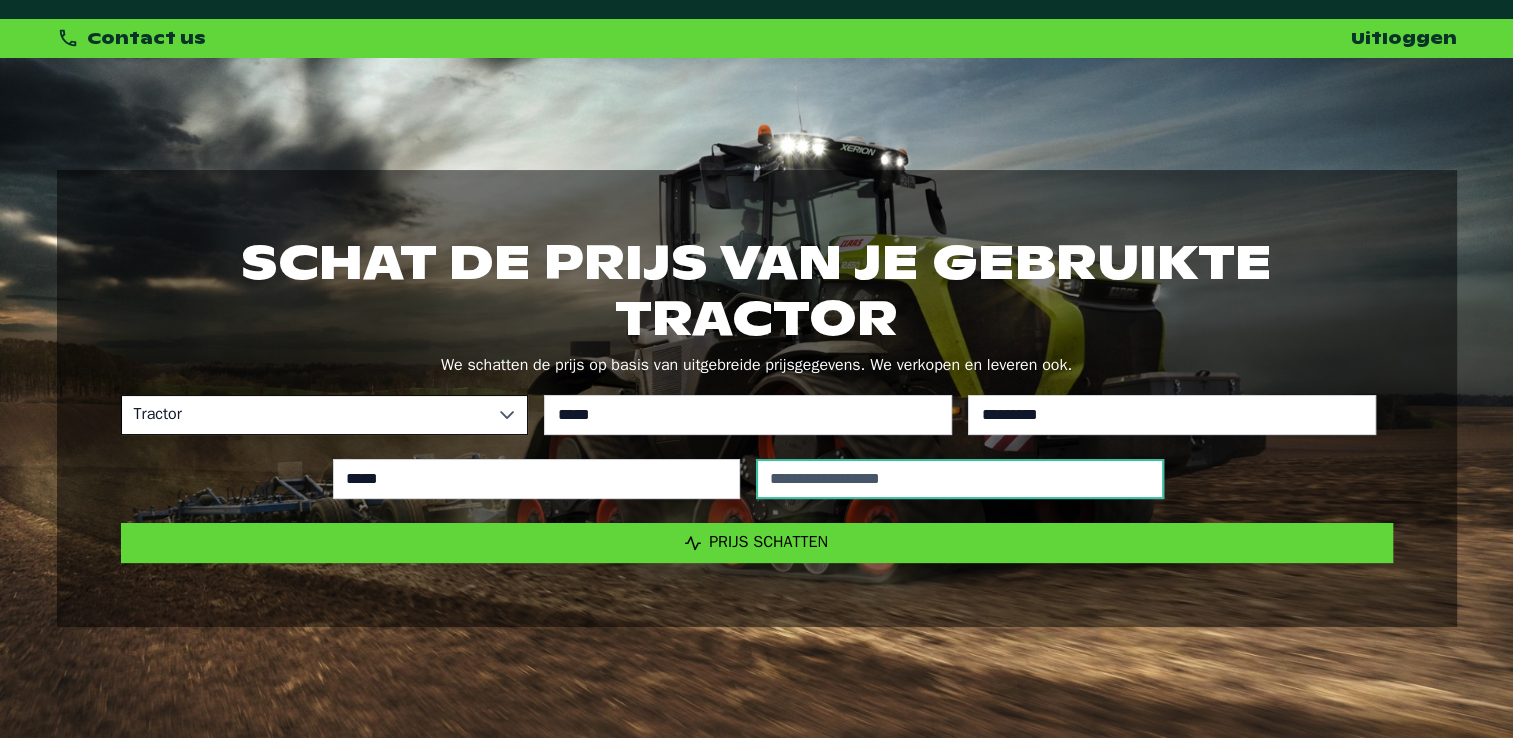 click at bounding box center (960, 479) 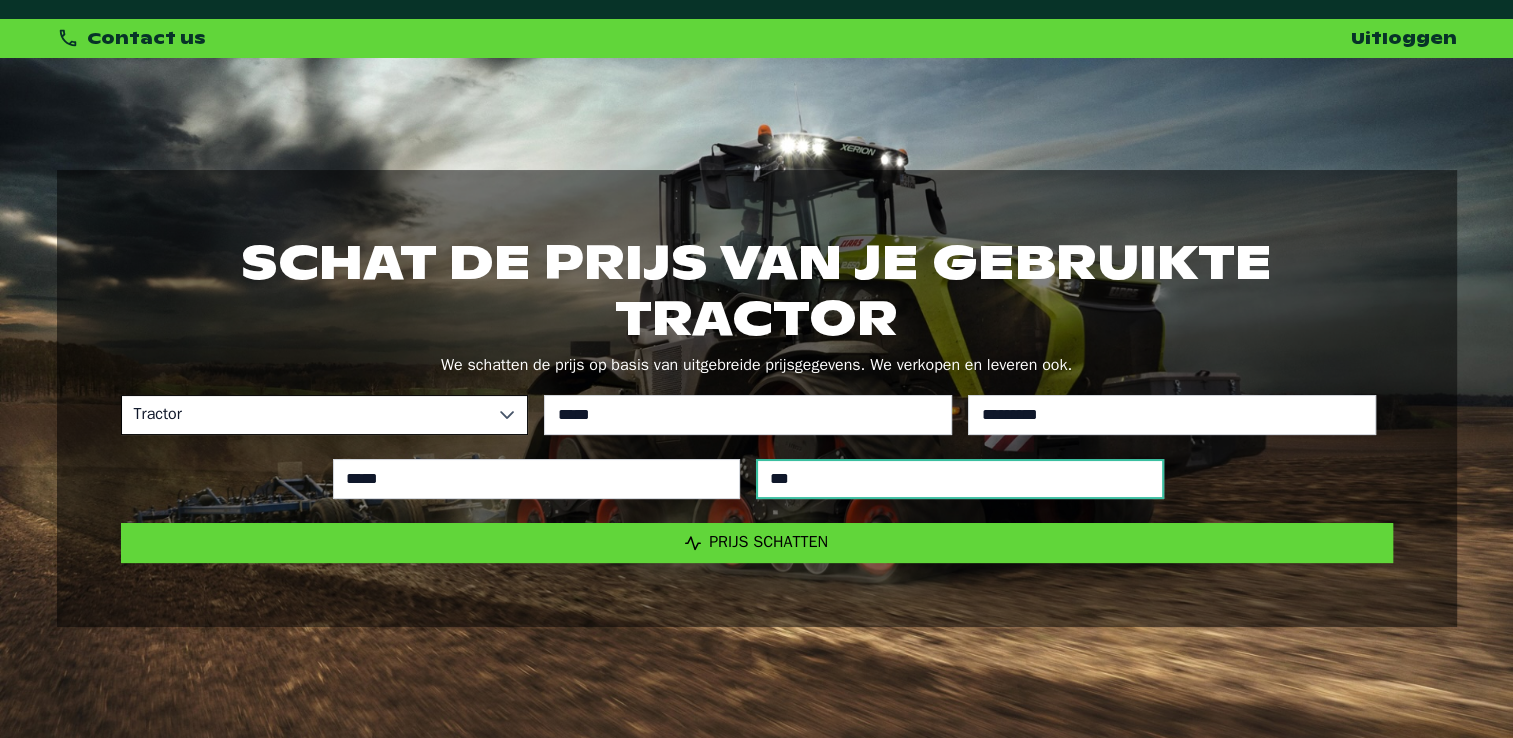 type on "****" 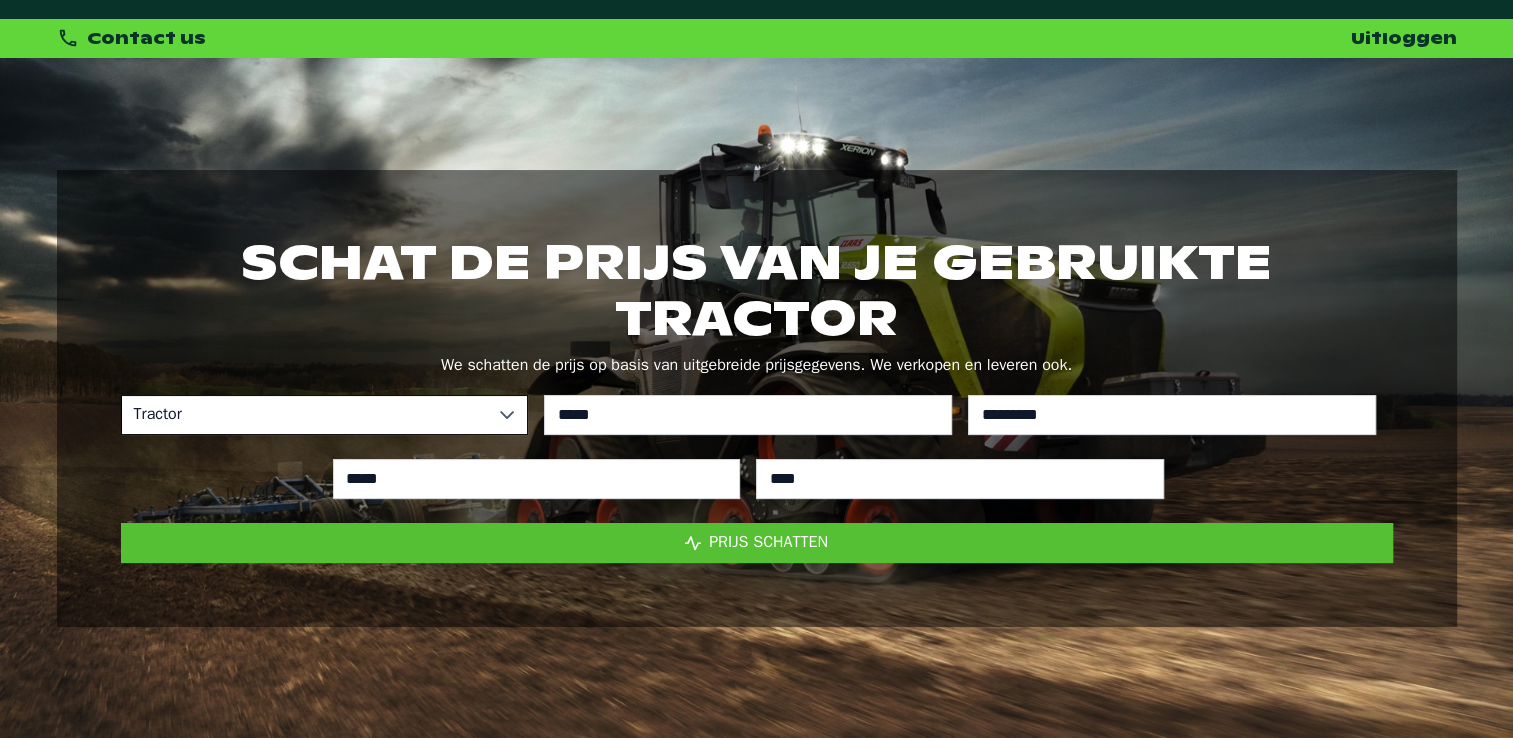 click on "Prijs schatten" at bounding box center (757, 543) 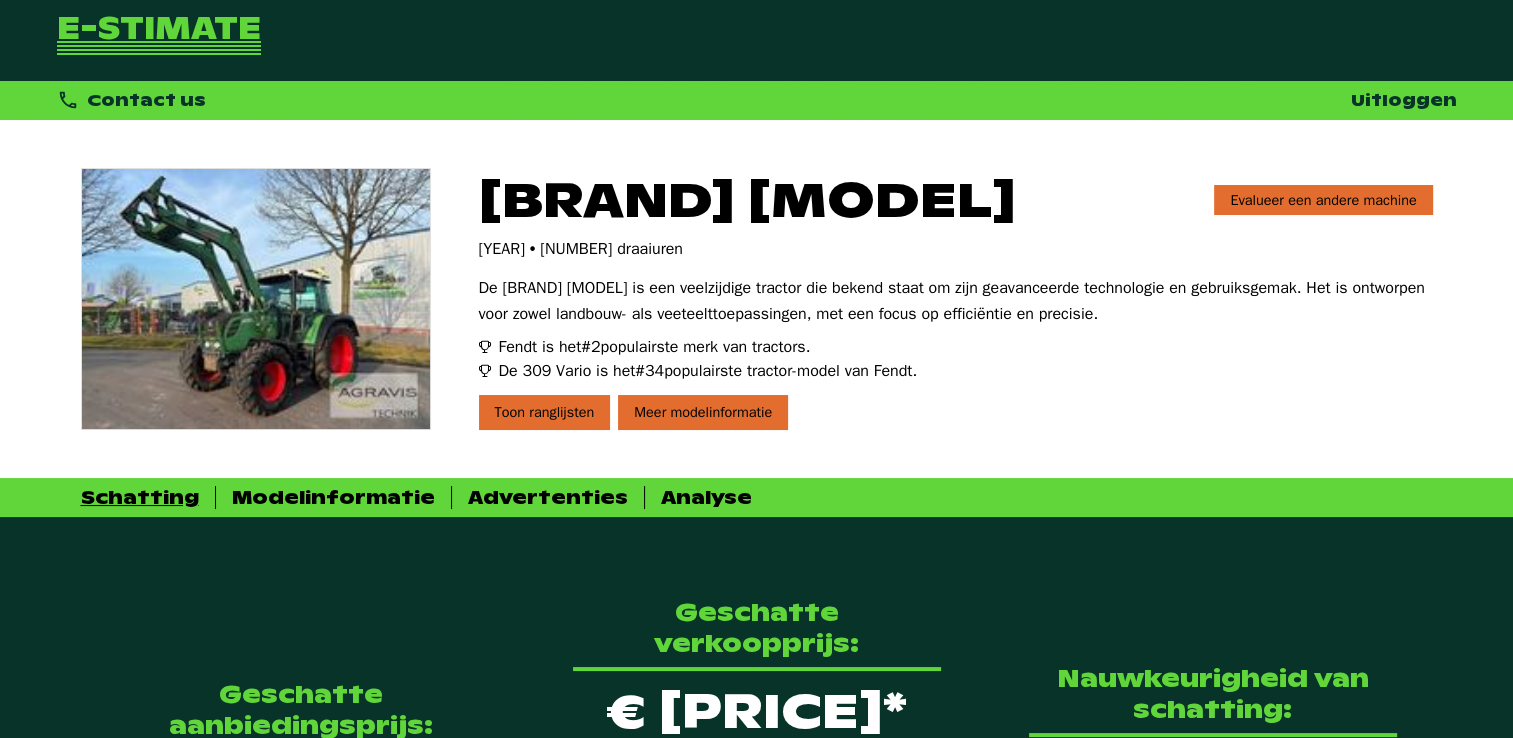 scroll, scrollTop: 0, scrollLeft: 0, axis: both 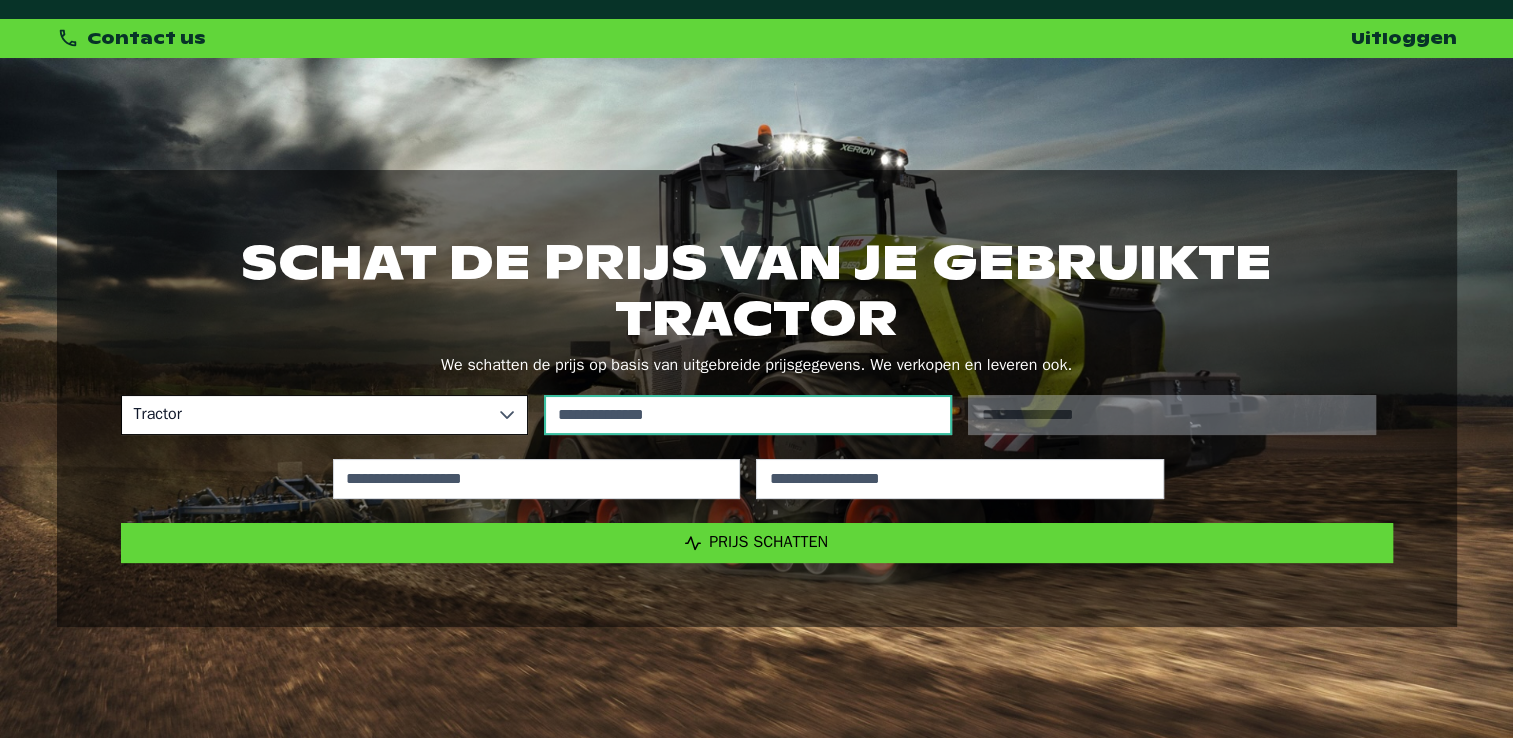 click at bounding box center [748, 415] 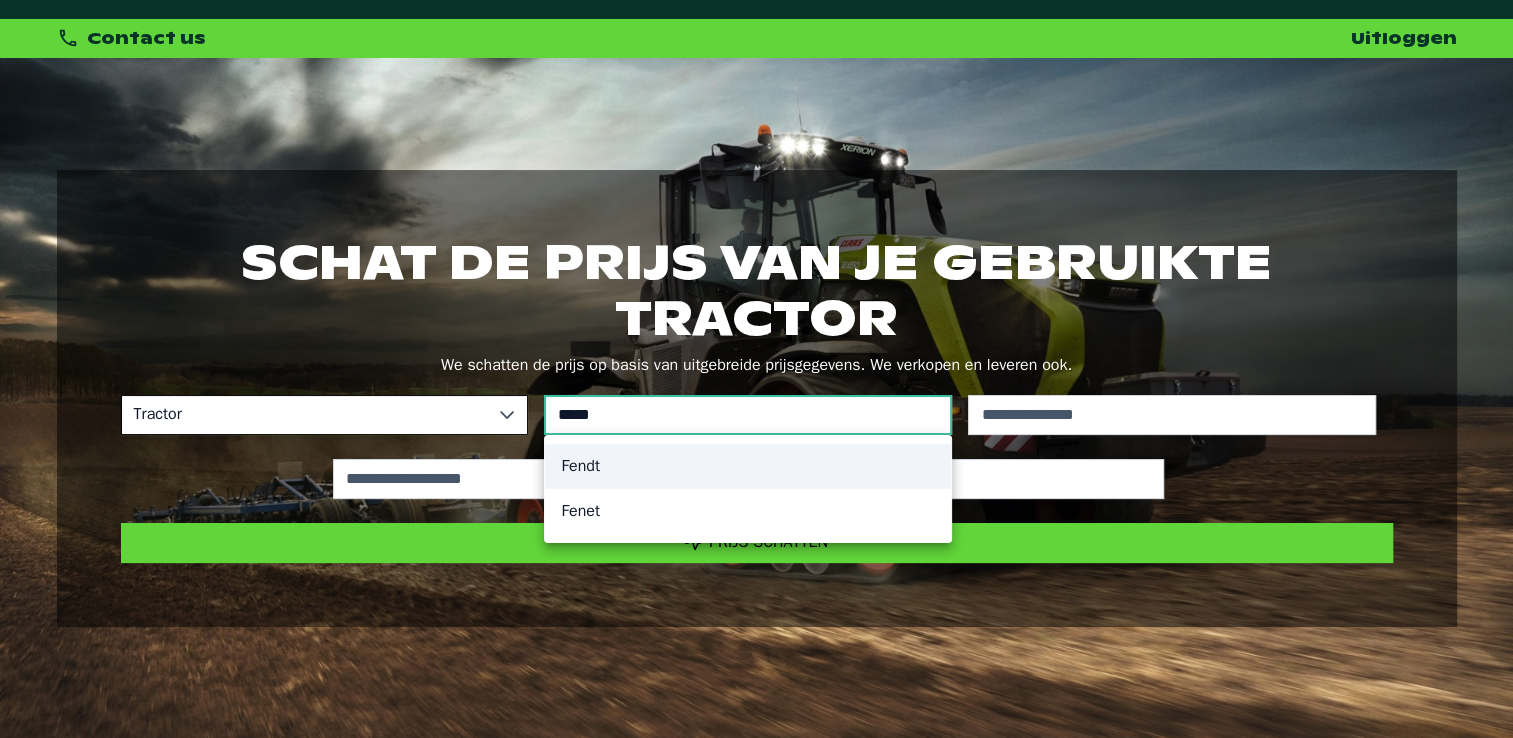 type on "*****" 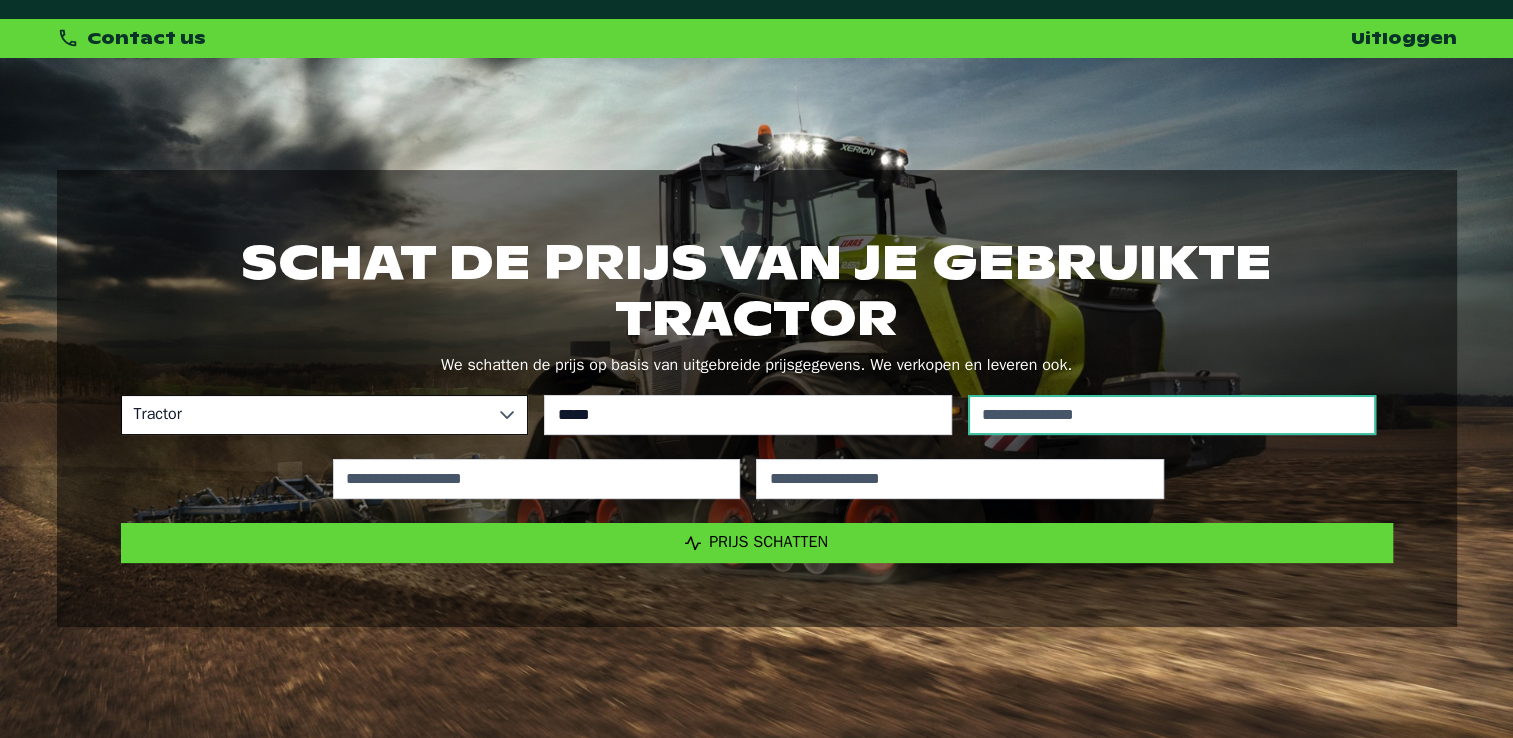 click at bounding box center [1172, 415] 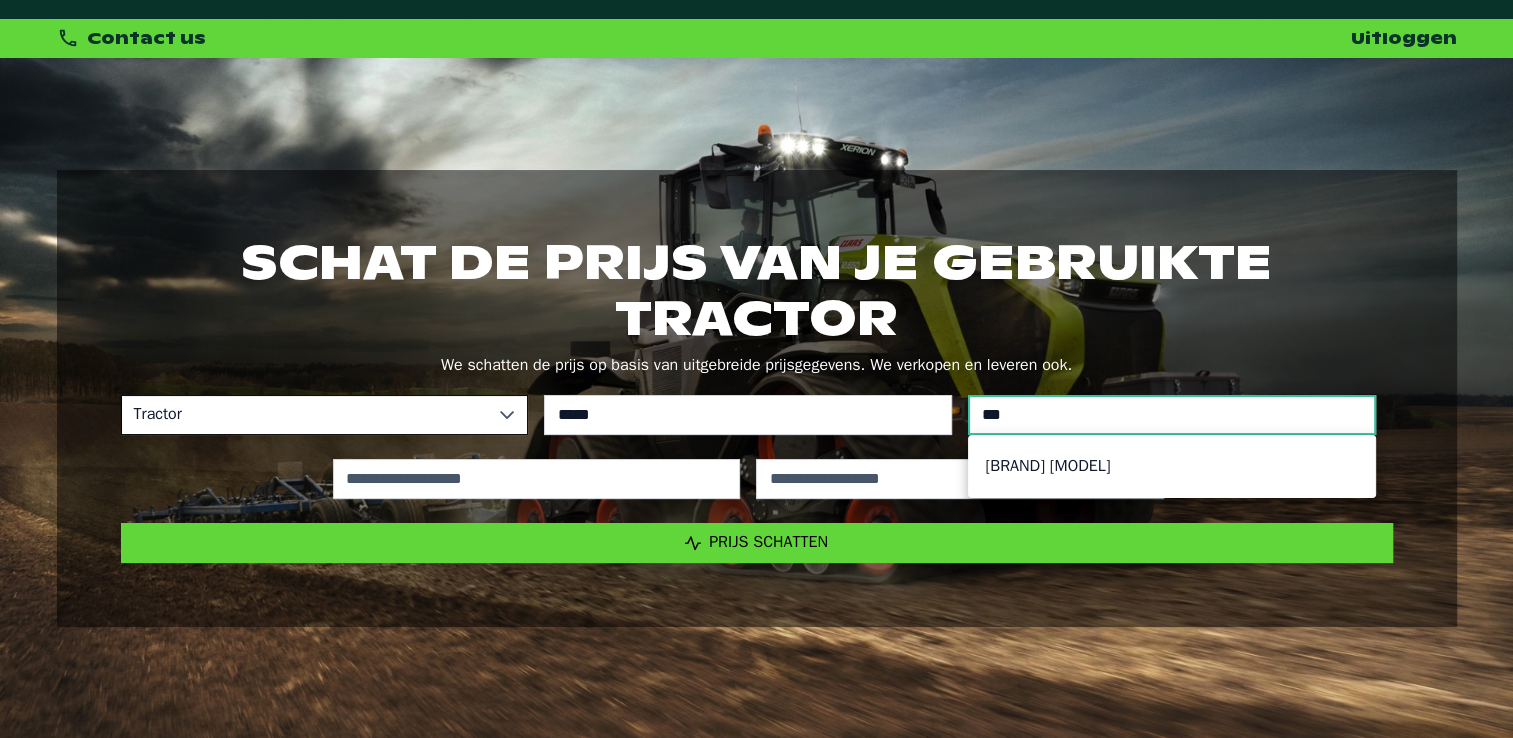 type on "***" 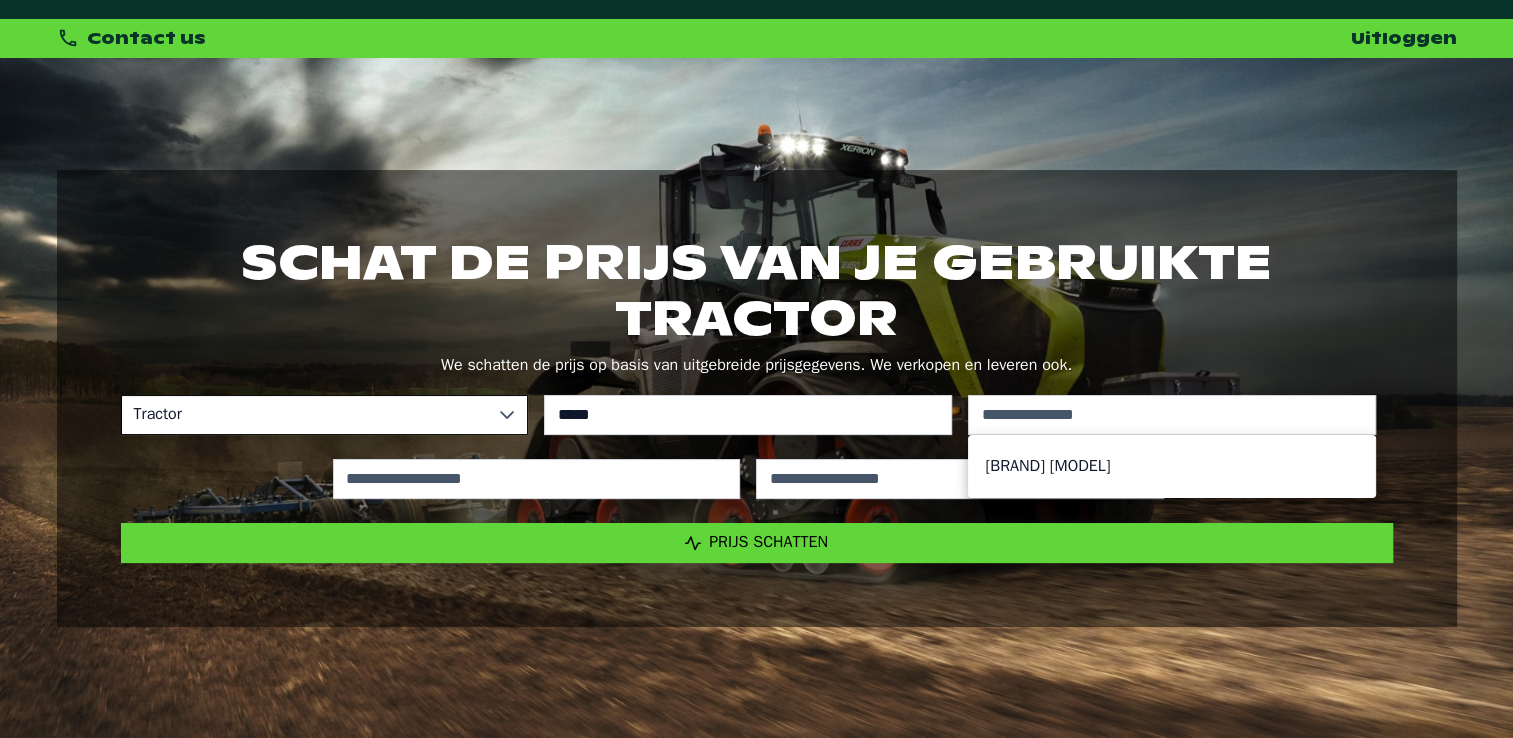 click on "[BRAND] [MODEL]" 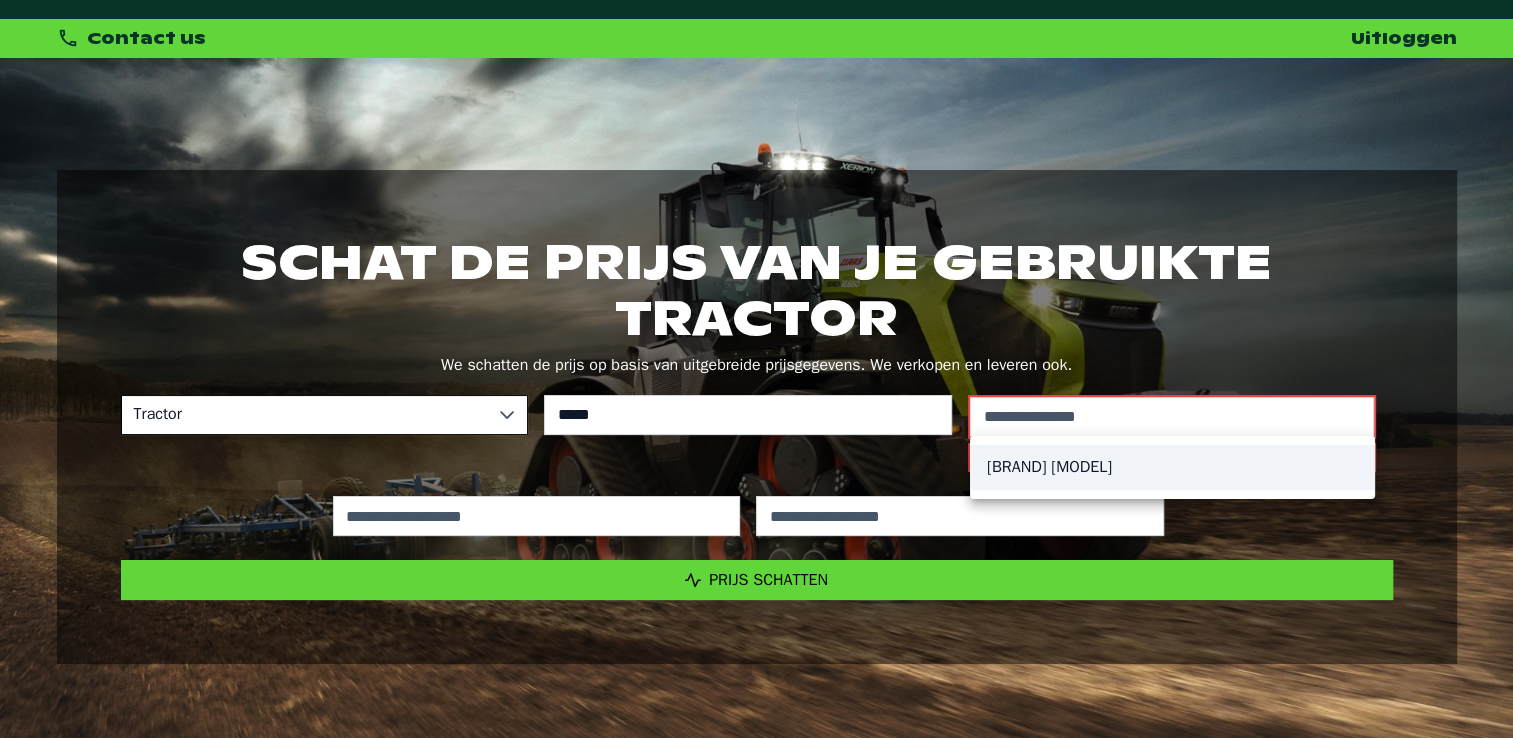 click on "[BRAND] [MODEL]" 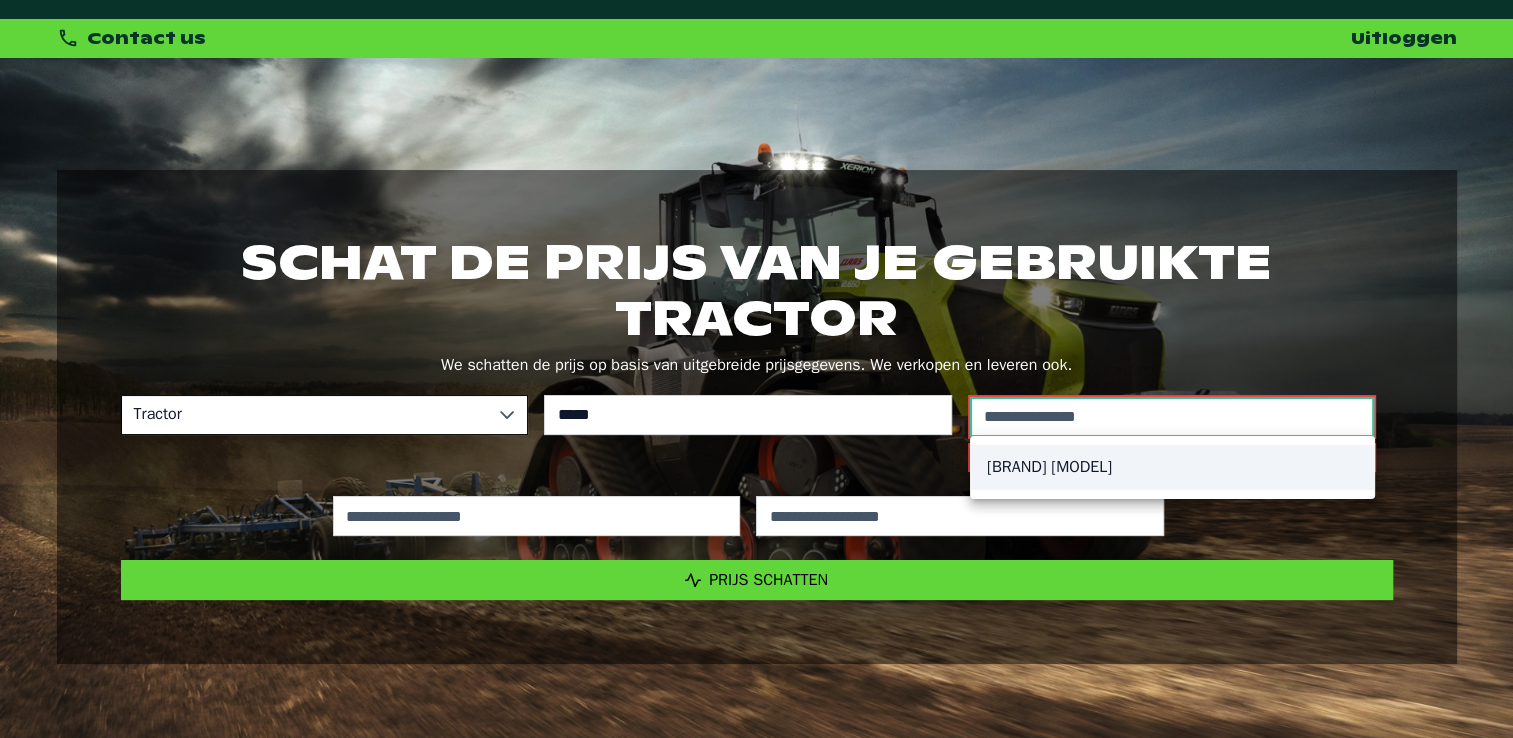 type on "*********" 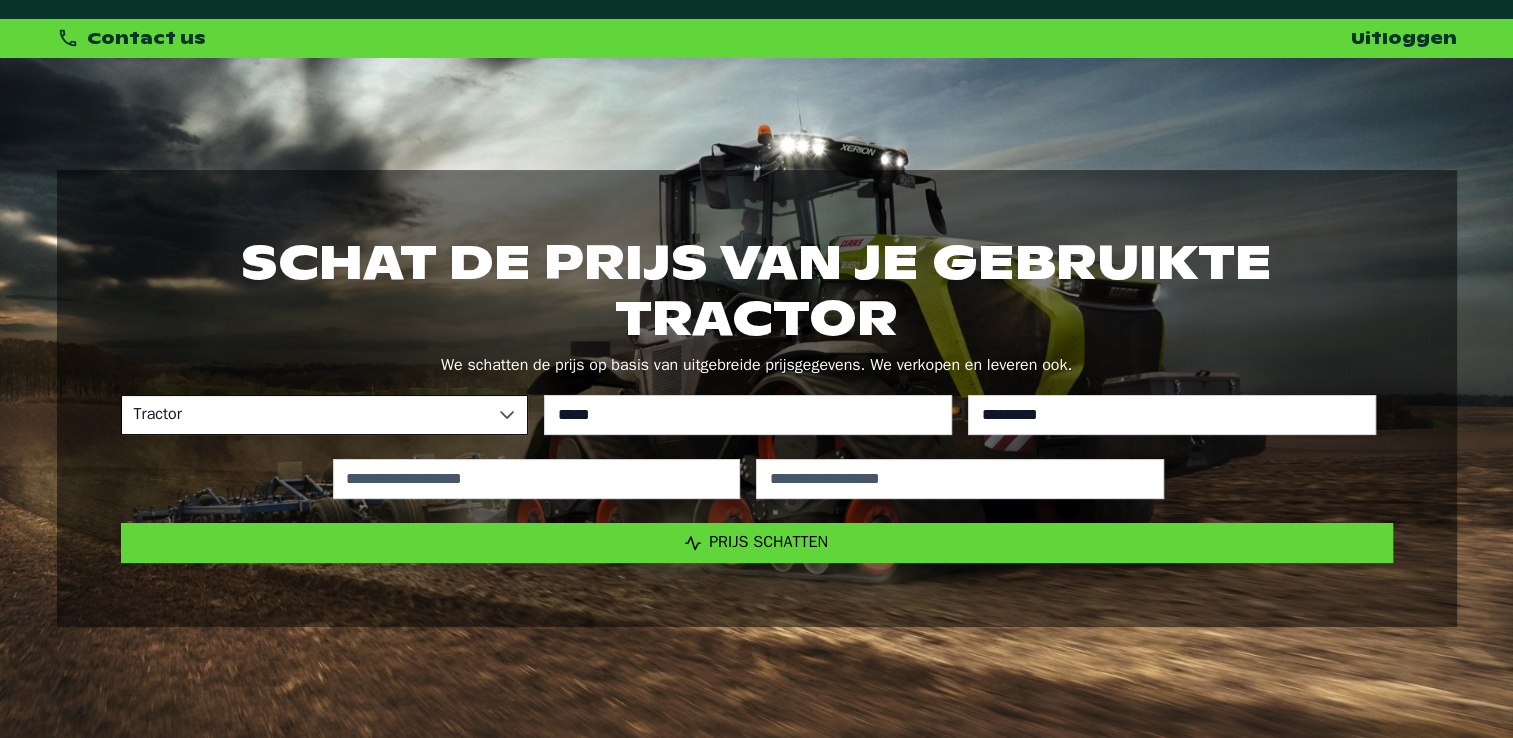 click at bounding box center (537, 479) 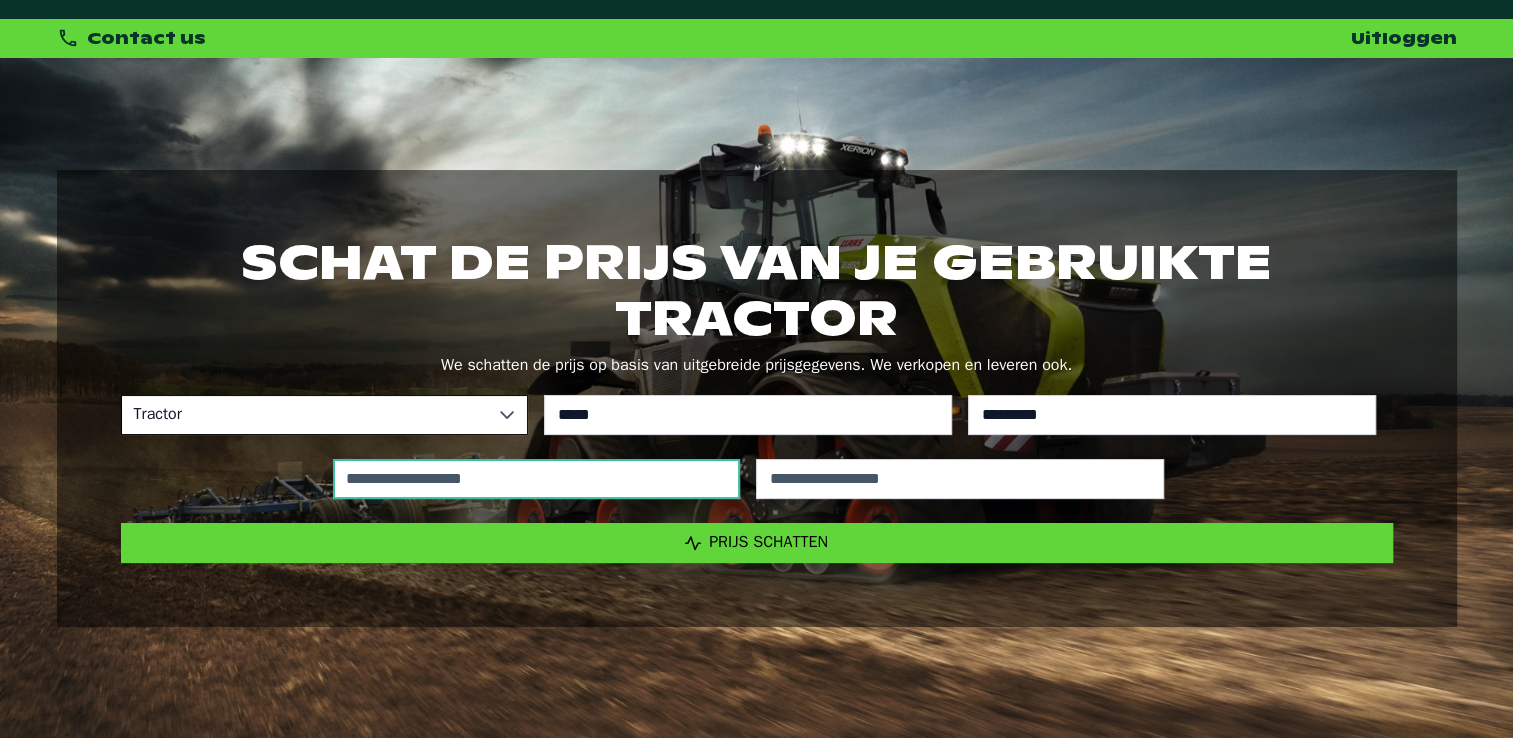 click at bounding box center [537, 479] 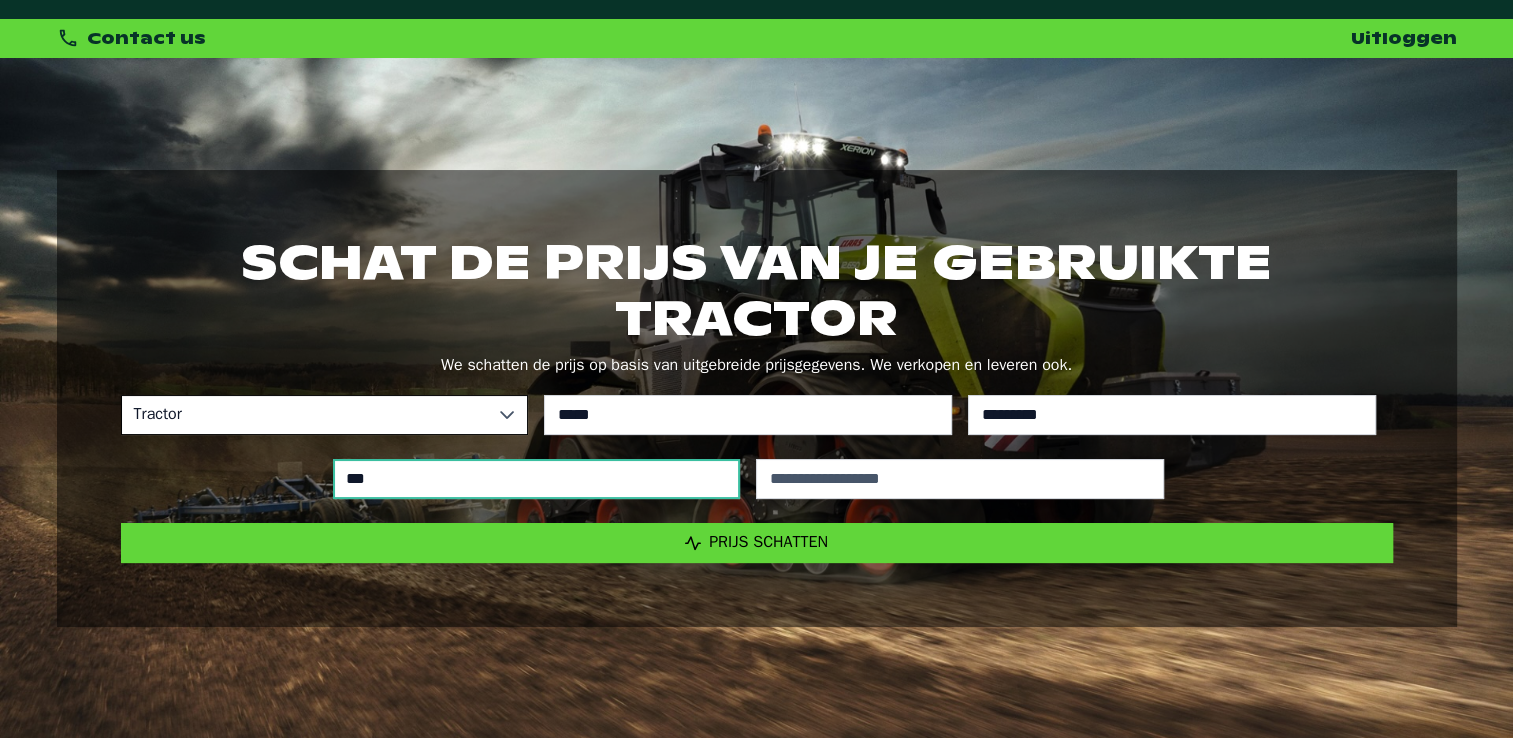 type on "*****" 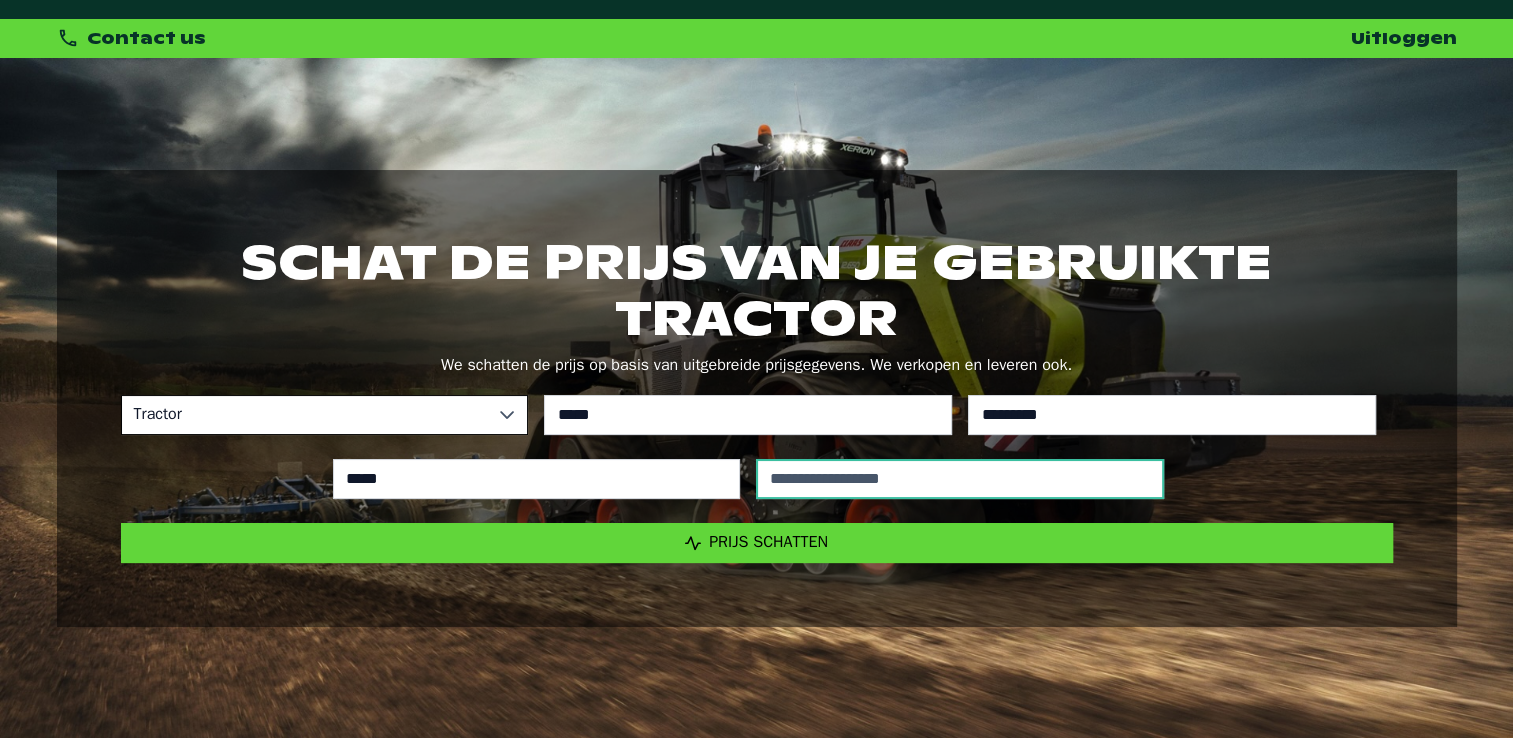 click at bounding box center (960, 479) 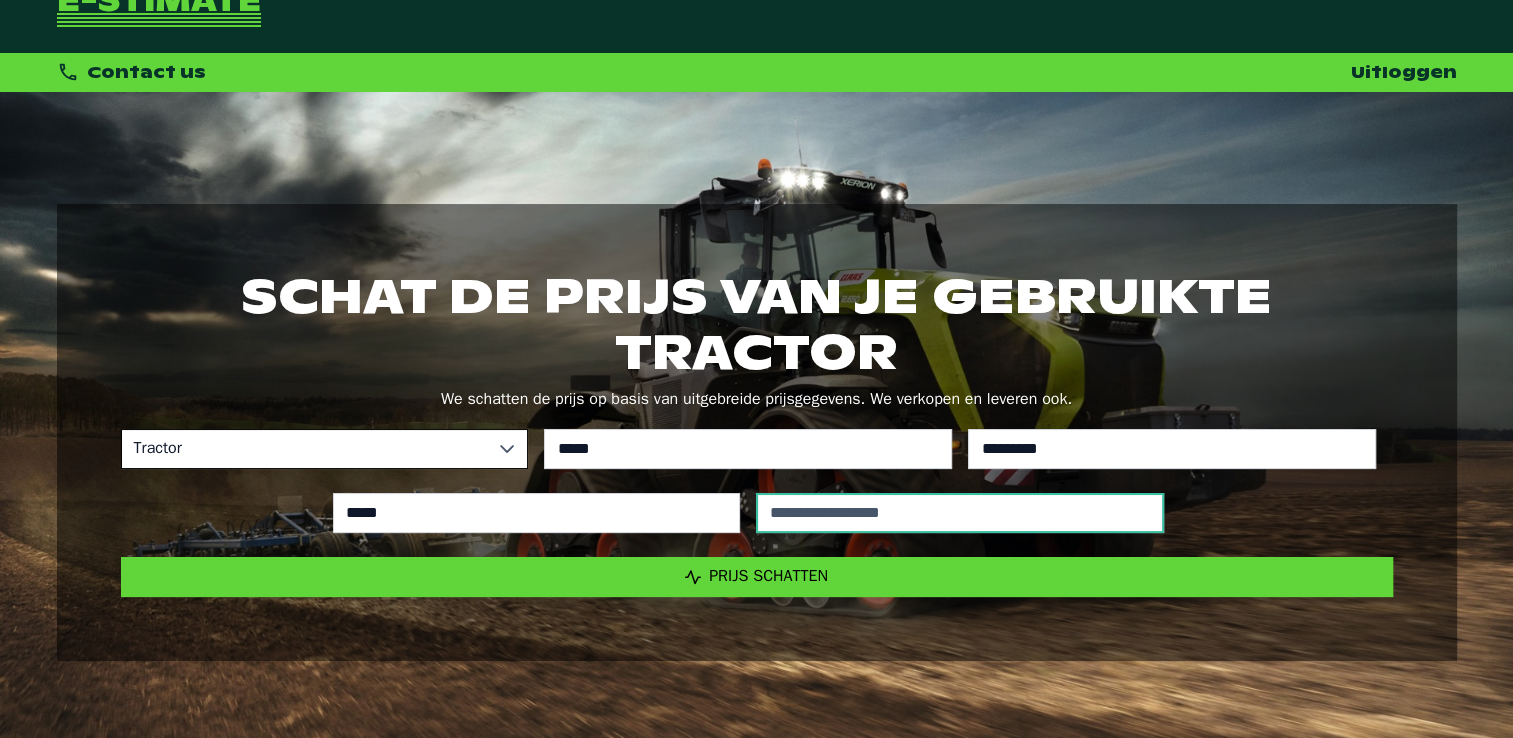 scroll, scrollTop: 71, scrollLeft: 0, axis: vertical 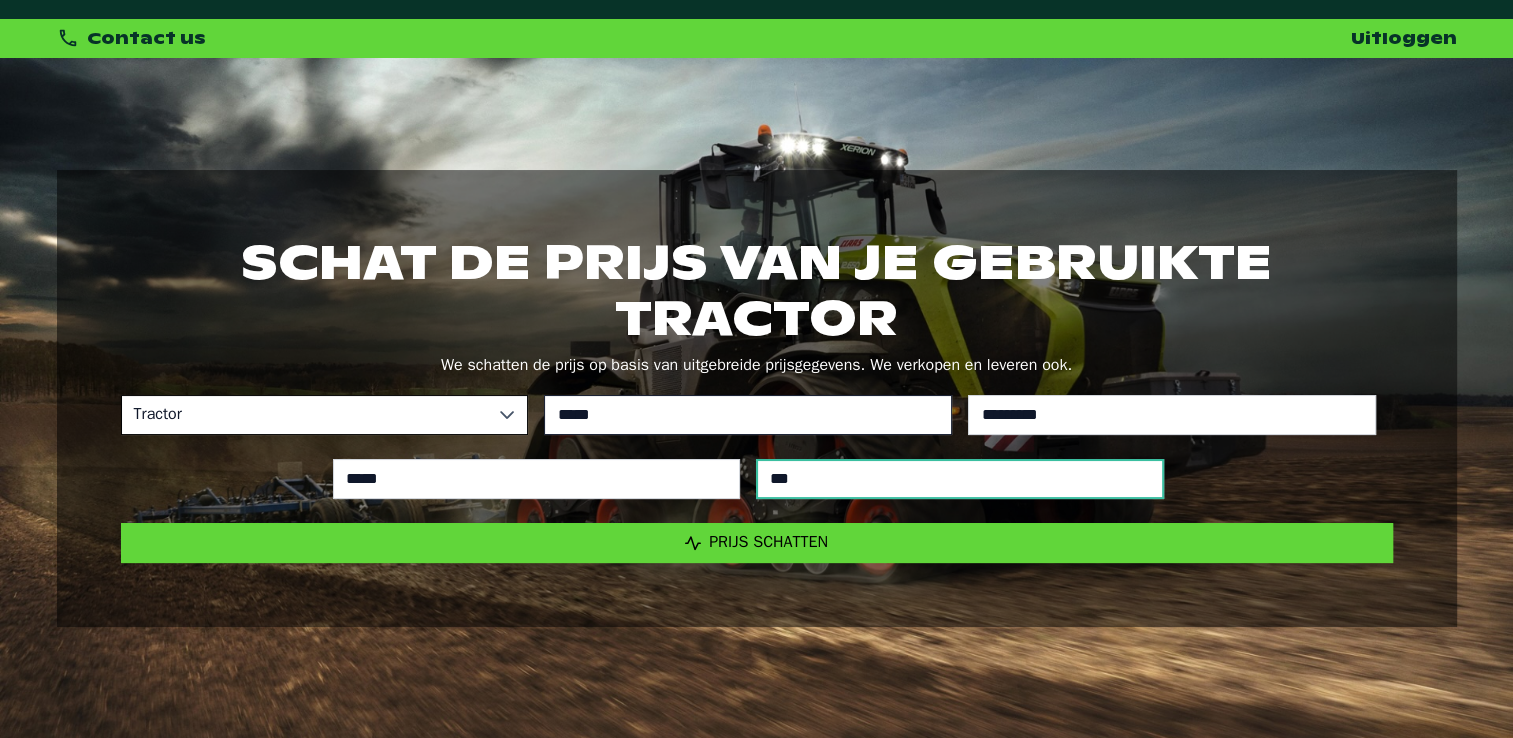 type on "****" 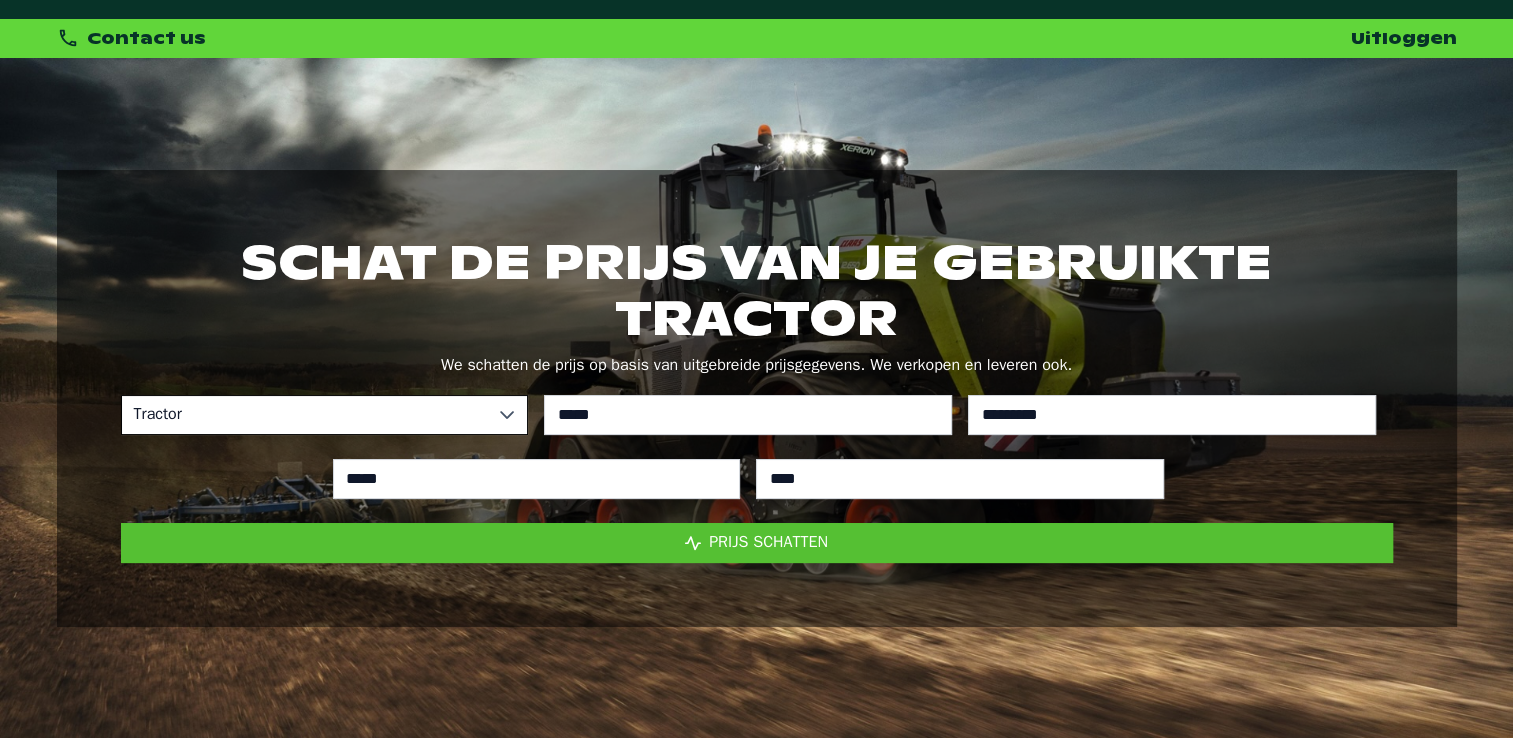 click on "Prijs schatten" 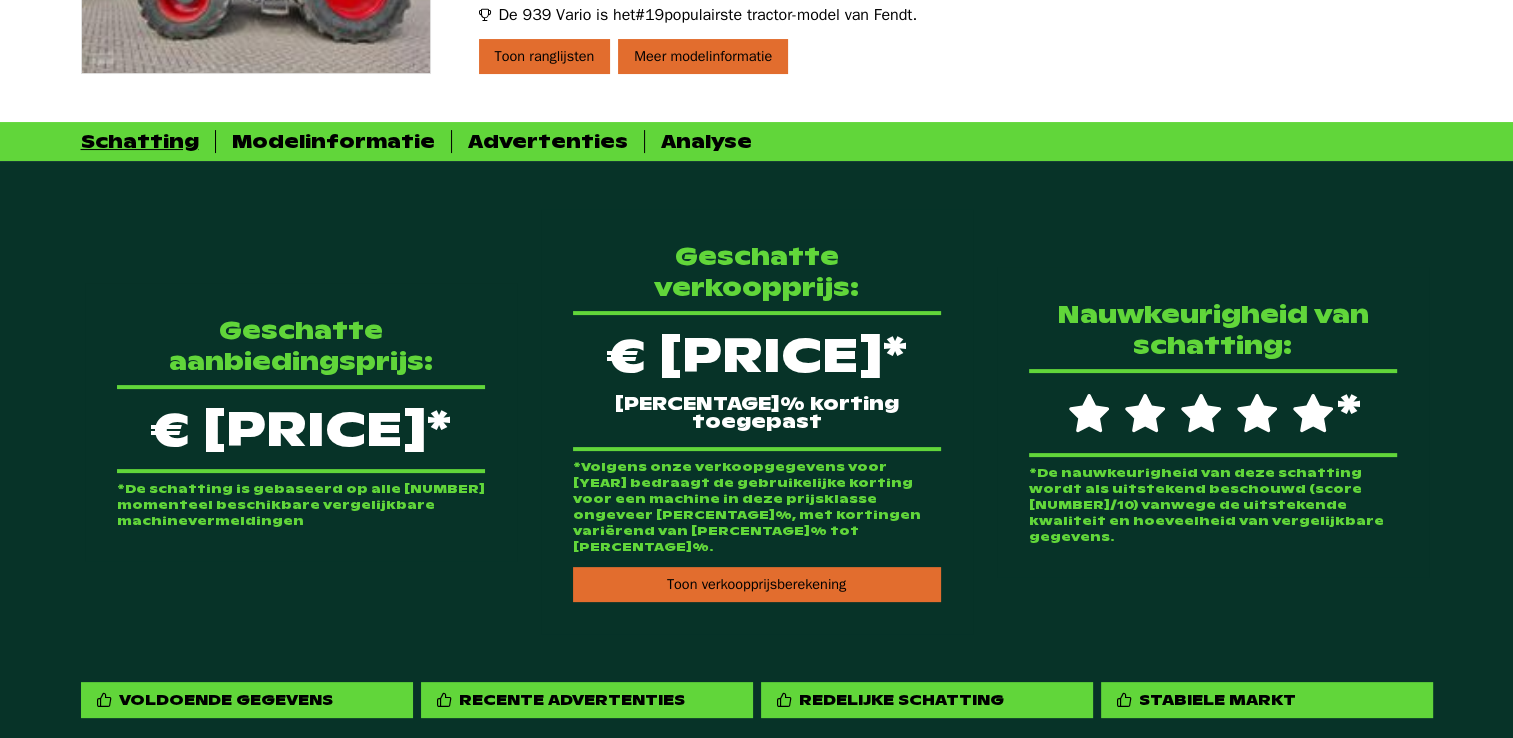 scroll, scrollTop: 400, scrollLeft: 0, axis: vertical 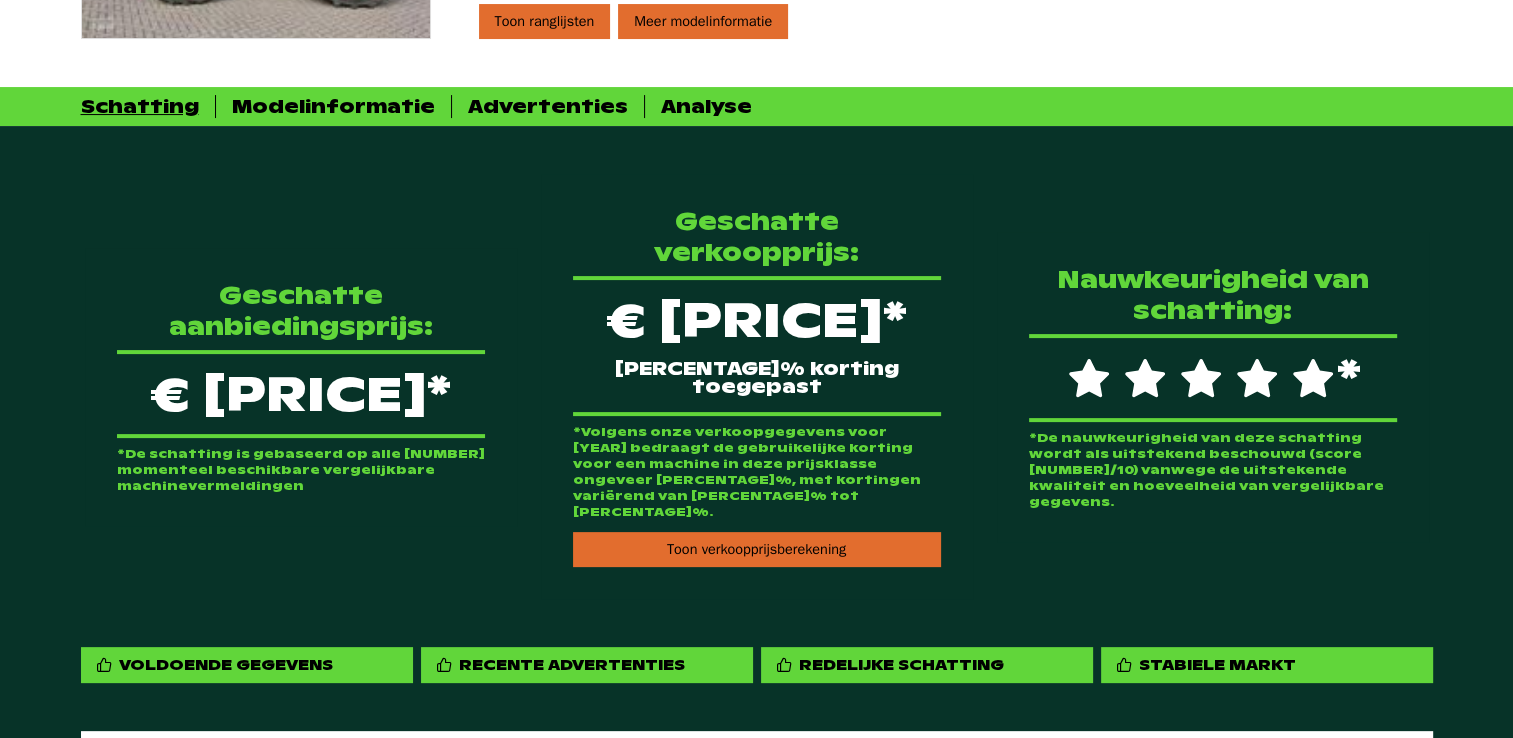 click on "€ [PRICE]* [PERCENTAGE]% korting toegepast" at bounding box center [757, 346] 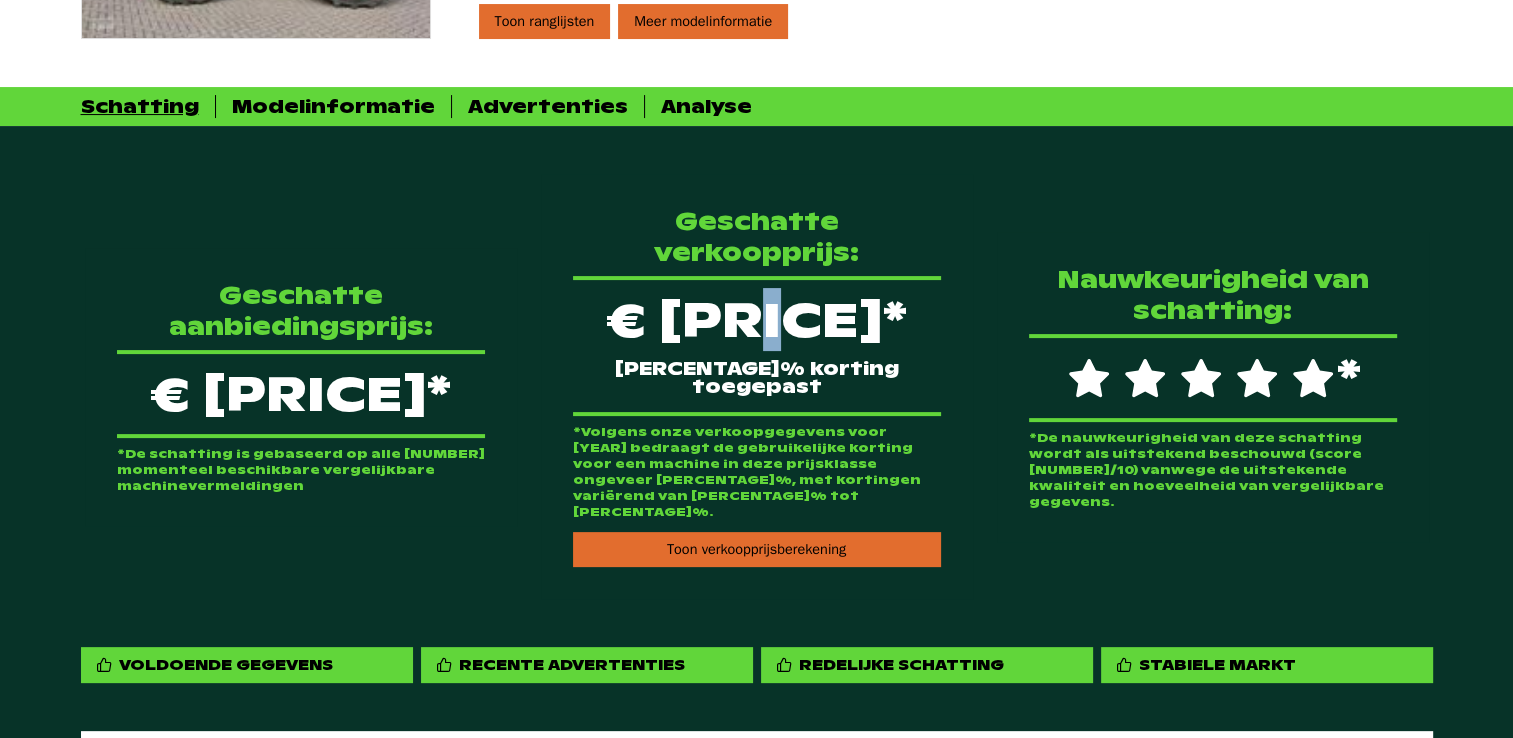 drag, startPoint x: 772, startPoint y: 302, endPoint x: 746, endPoint y: 302, distance: 26 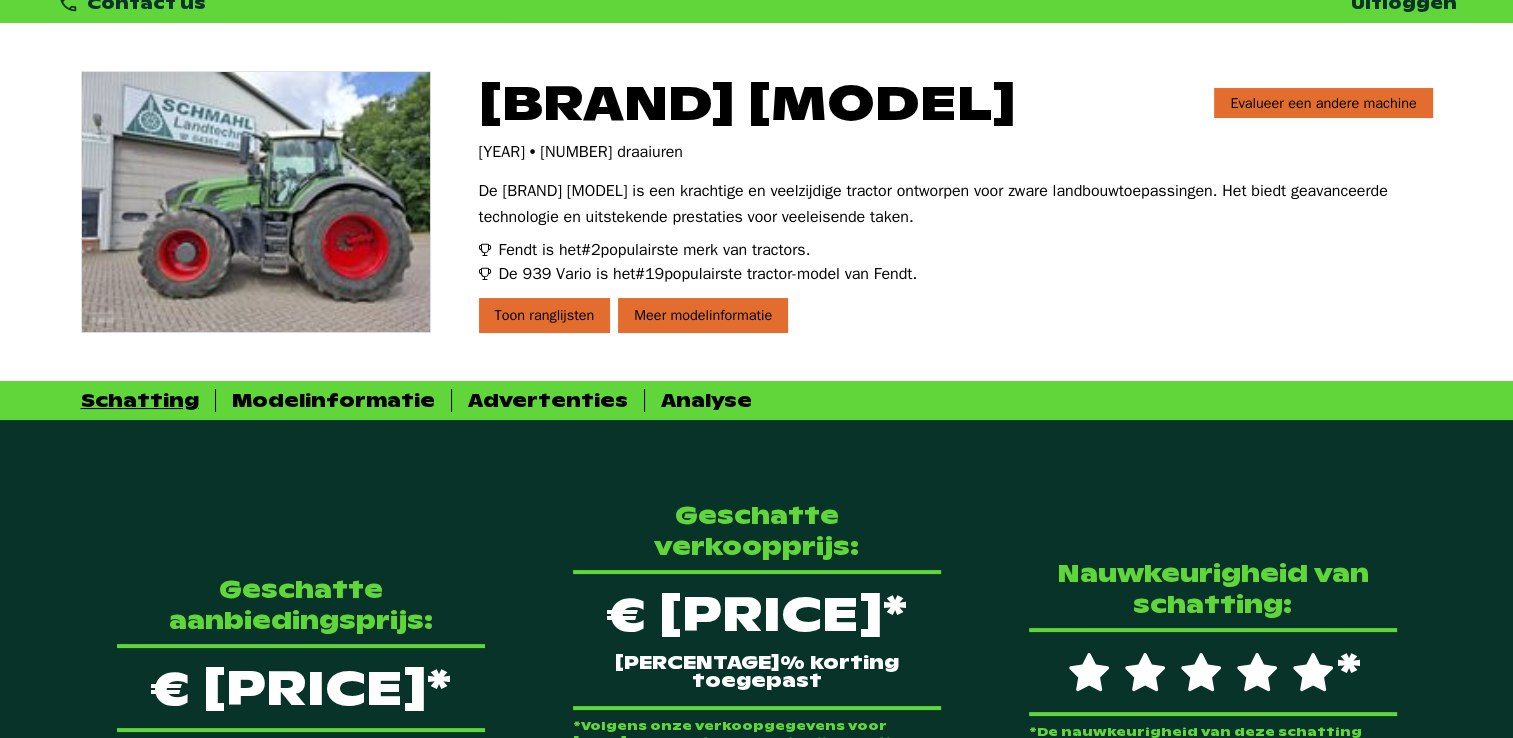 scroll, scrollTop: 0, scrollLeft: 0, axis: both 